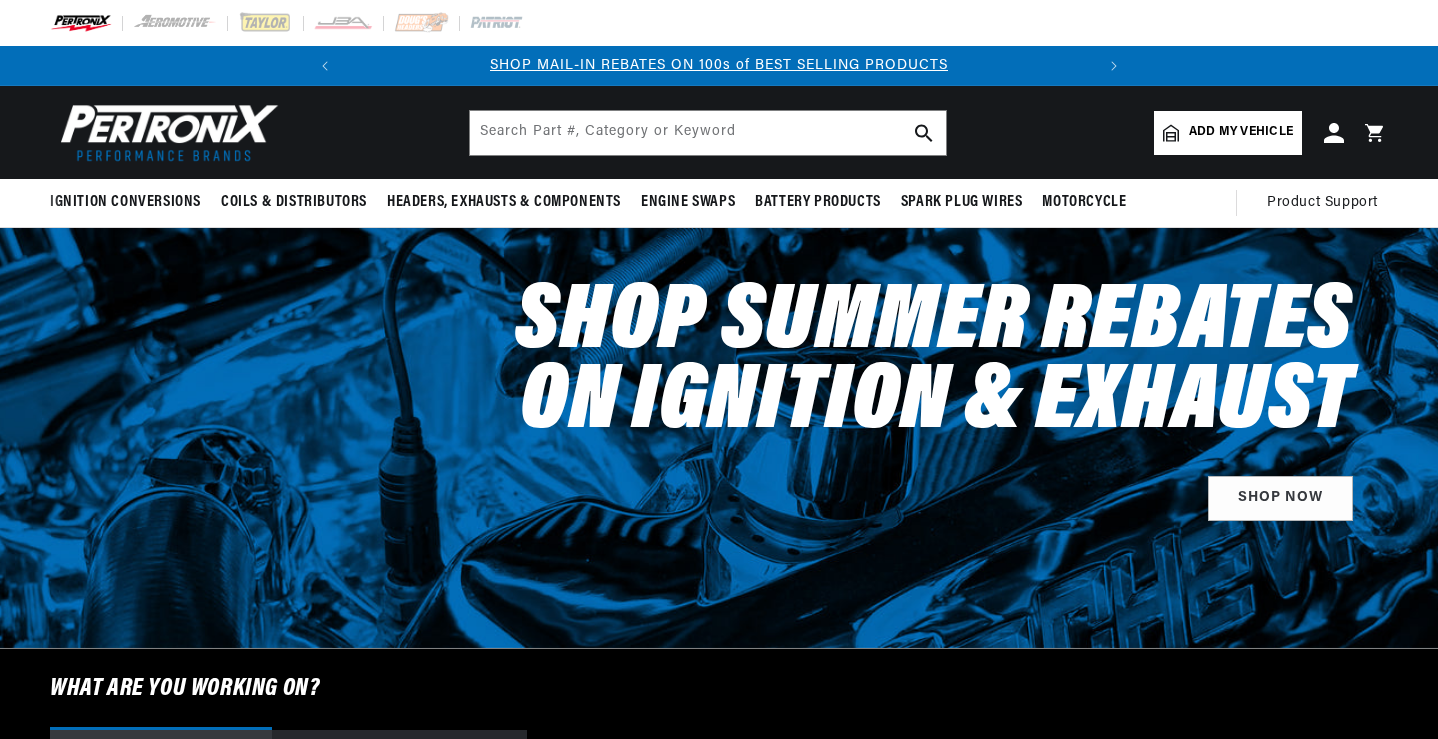 scroll, scrollTop: 0, scrollLeft: 0, axis: both 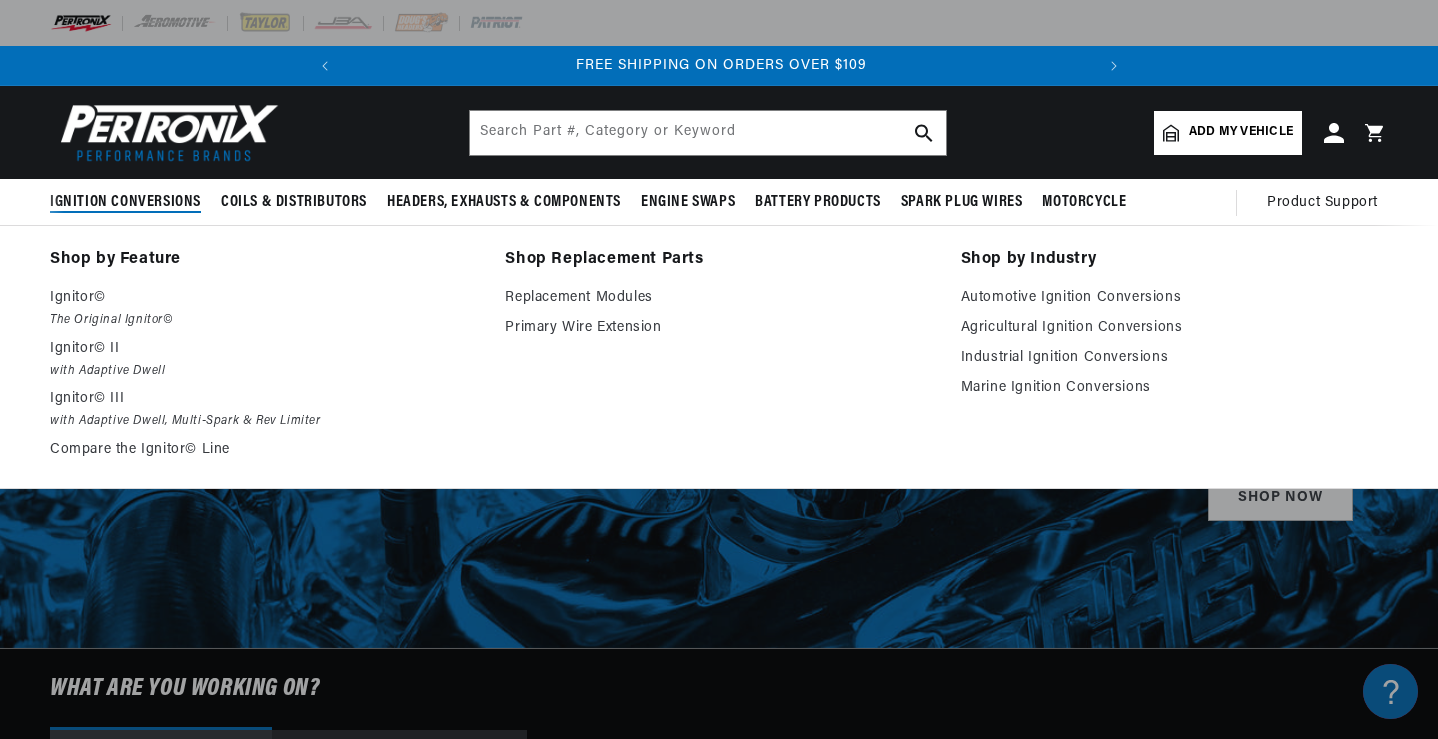 click on "Ignition Conversions" at bounding box center (125, 202) 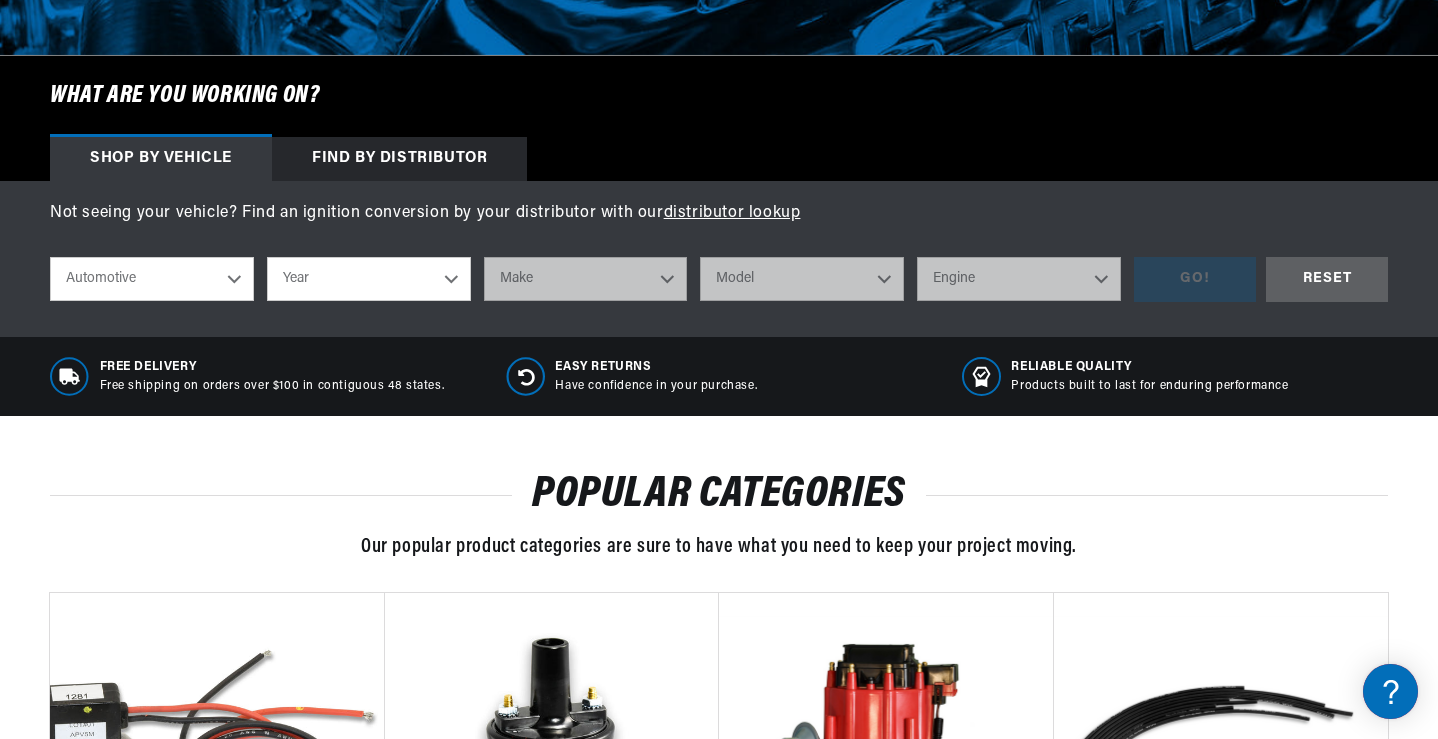 scroll, scrollTop: 600, scrollLeft: 0, axis: vertical 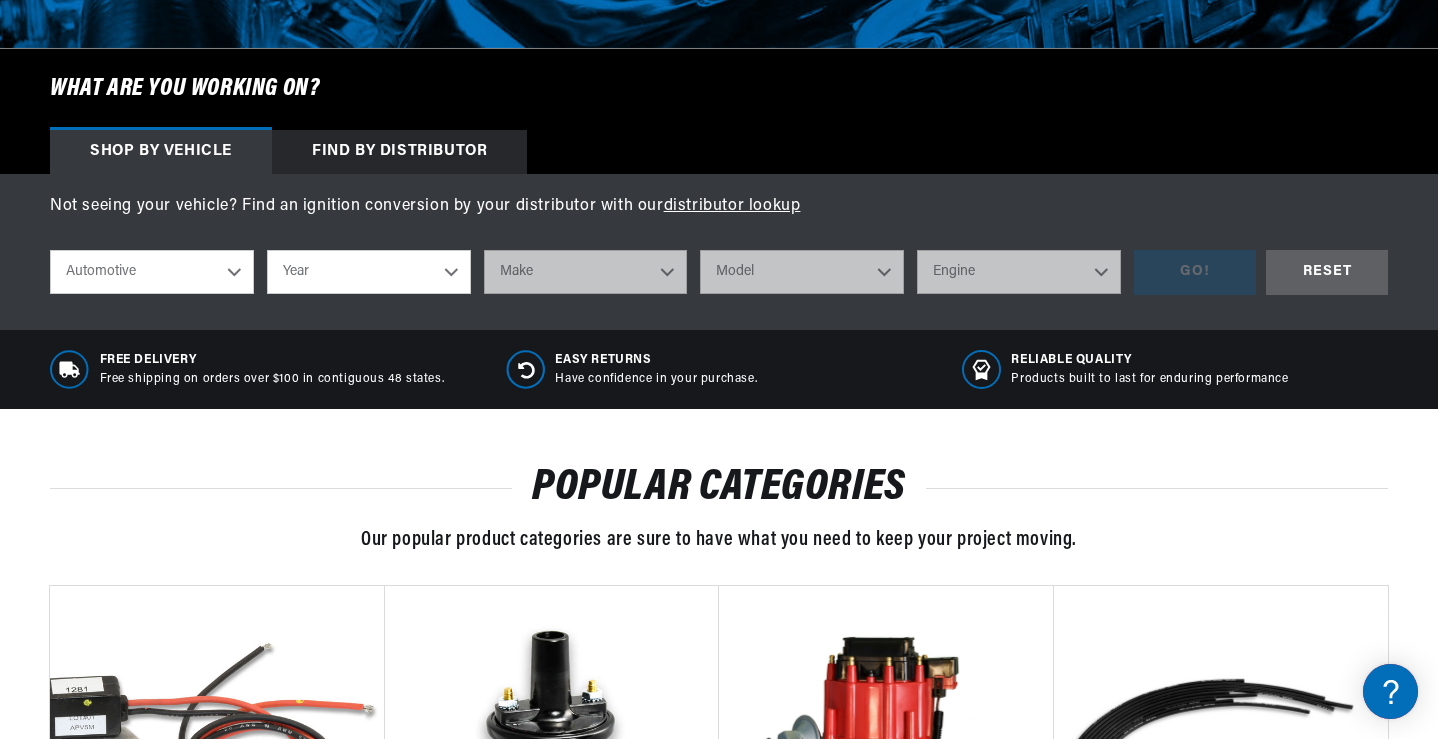 click on "Automotive
Agricultural
Industrial
Marine
Motorcycle" at bounding box center [152, 272] 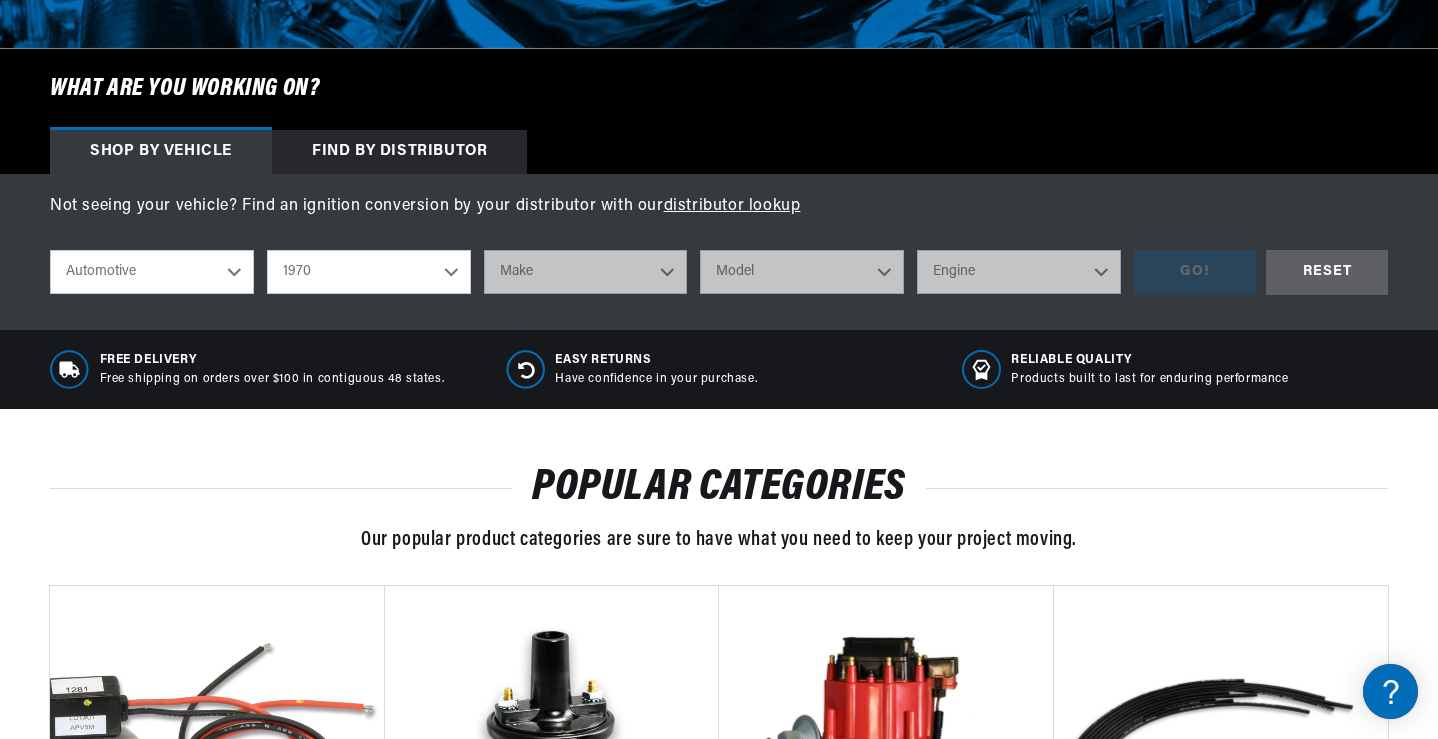 click on "Year
2022
2021
2020
2019
2018
2017
2016
2015
2014
2013
2012
2011
2010
2009
2008
2007
2006
2005
2004
2003
2002
2001
2000
1999
1998
1997
1996
1995
1994
1993
1992
1991
1990
1989
1988
1987
1986 1985" at bounding box center [369, 272] 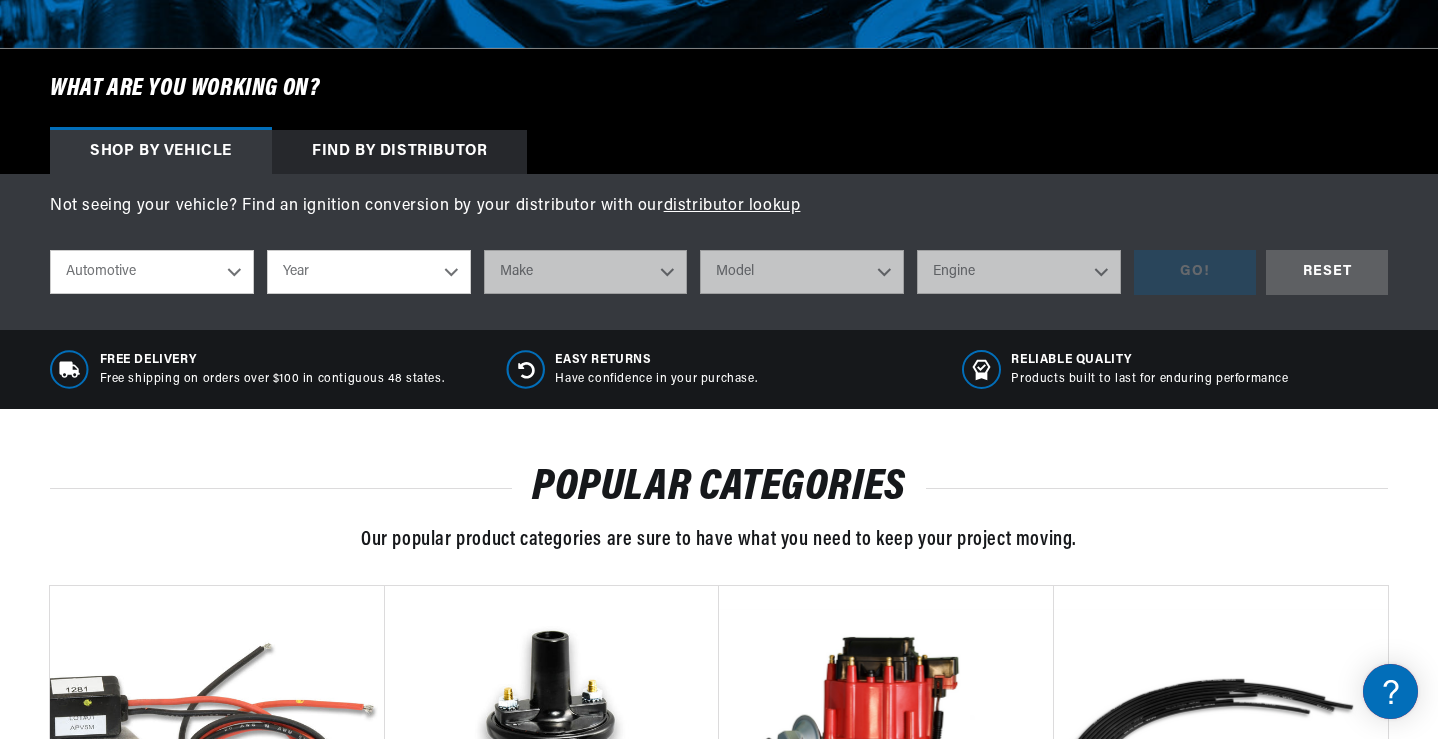 select on "1970" 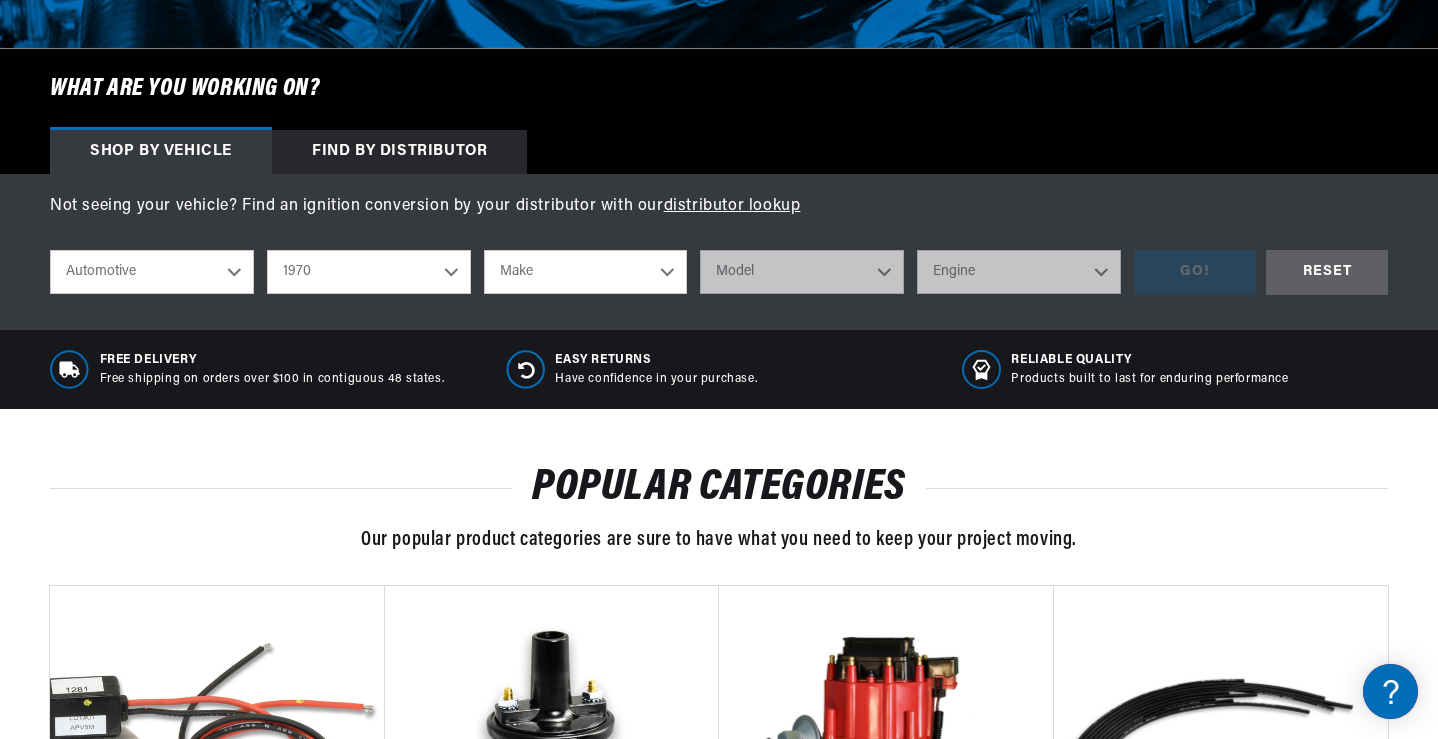 click on "Make
Alfa Romeo
American Motors
Aston Martin
Audi
Austin
Austin Healey
Avanti
BMW
Buick
Cadillac
Checker
Chevrolet
Chrysler
Citroen
Dodge
Ferrari
Fiat
Ford
Ford (Europe)
GMC
Honda
IHC Truck
International
Jaguar
Jeep
Lamborghini
Lancia
Lincoln
Lotus
Maserati
Mercedes-Benz
Mercury
MG" at bounding box center [586, 272] 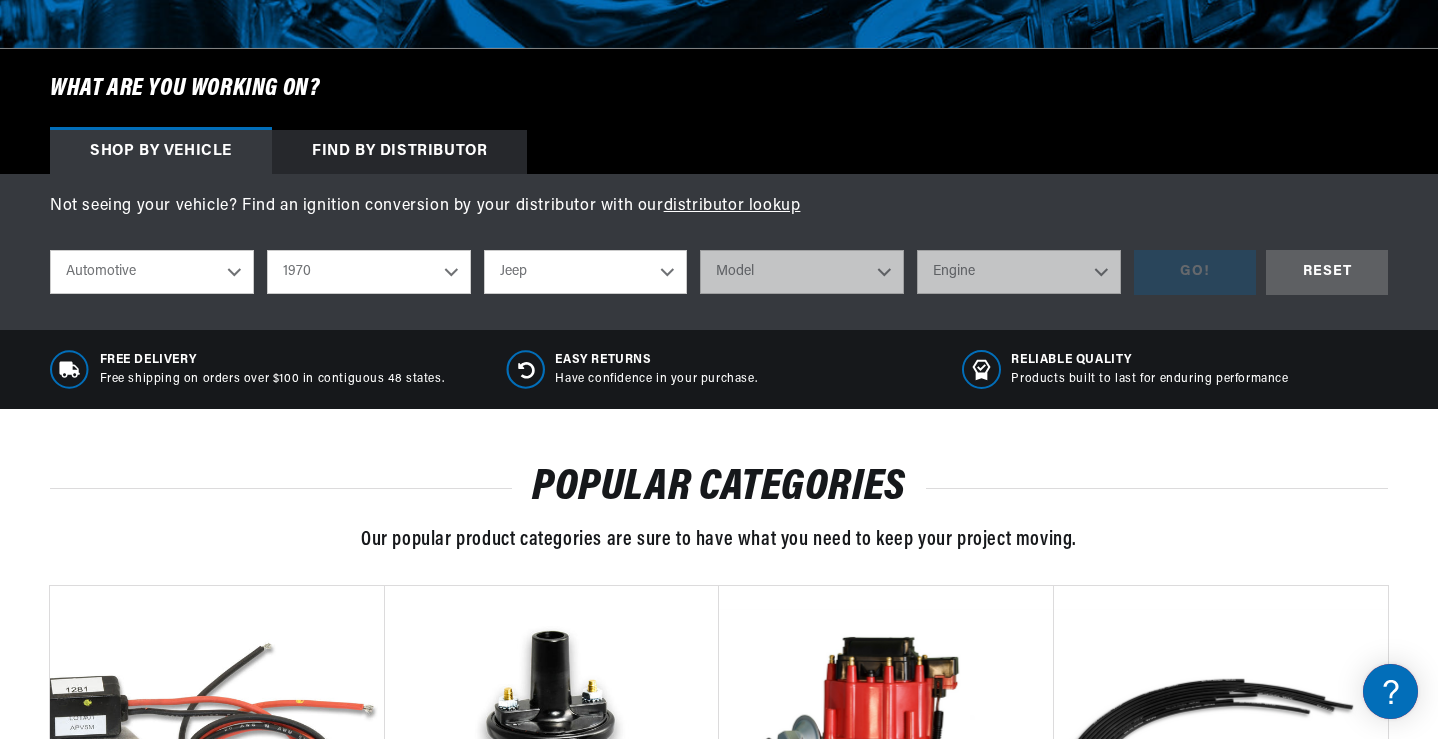 click on "Make
Alfa Romeo
American Motors
Aston Martin
Audi
Austin
Austin Healey
Avanti
BMW
Buick
Cadillac
Checker
Chevrolet
Chrysler
Citroen
Dodge
Ferrari
Fiat
Ford
Ford (Europe)
GMC
Honda
IHC Truck
International
Jaguar
Jeep
Lamborghini
Lancia
Lincoln
Lotus
Maserati
Mercedes-Benz
Mercury
MG" at bounding box center [586, 272] 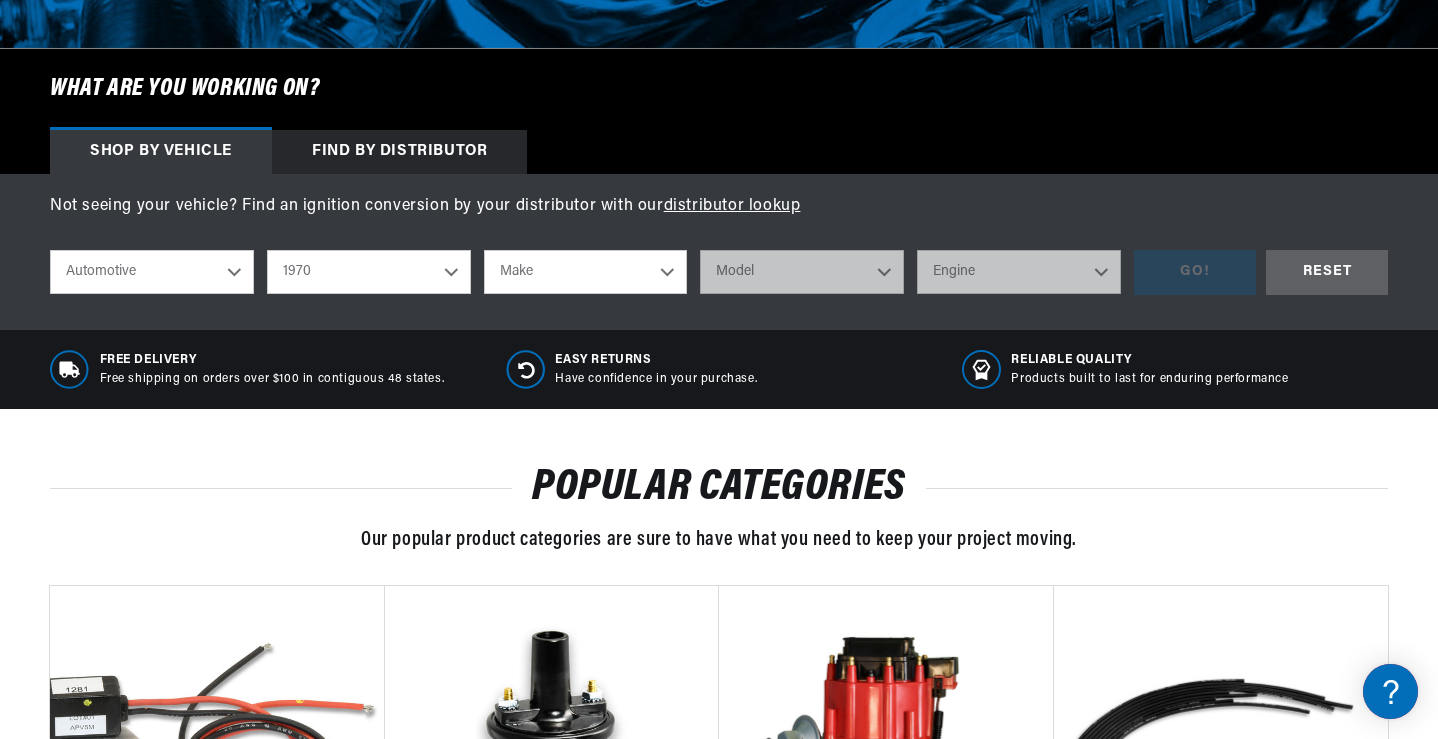 select on "Jeep" 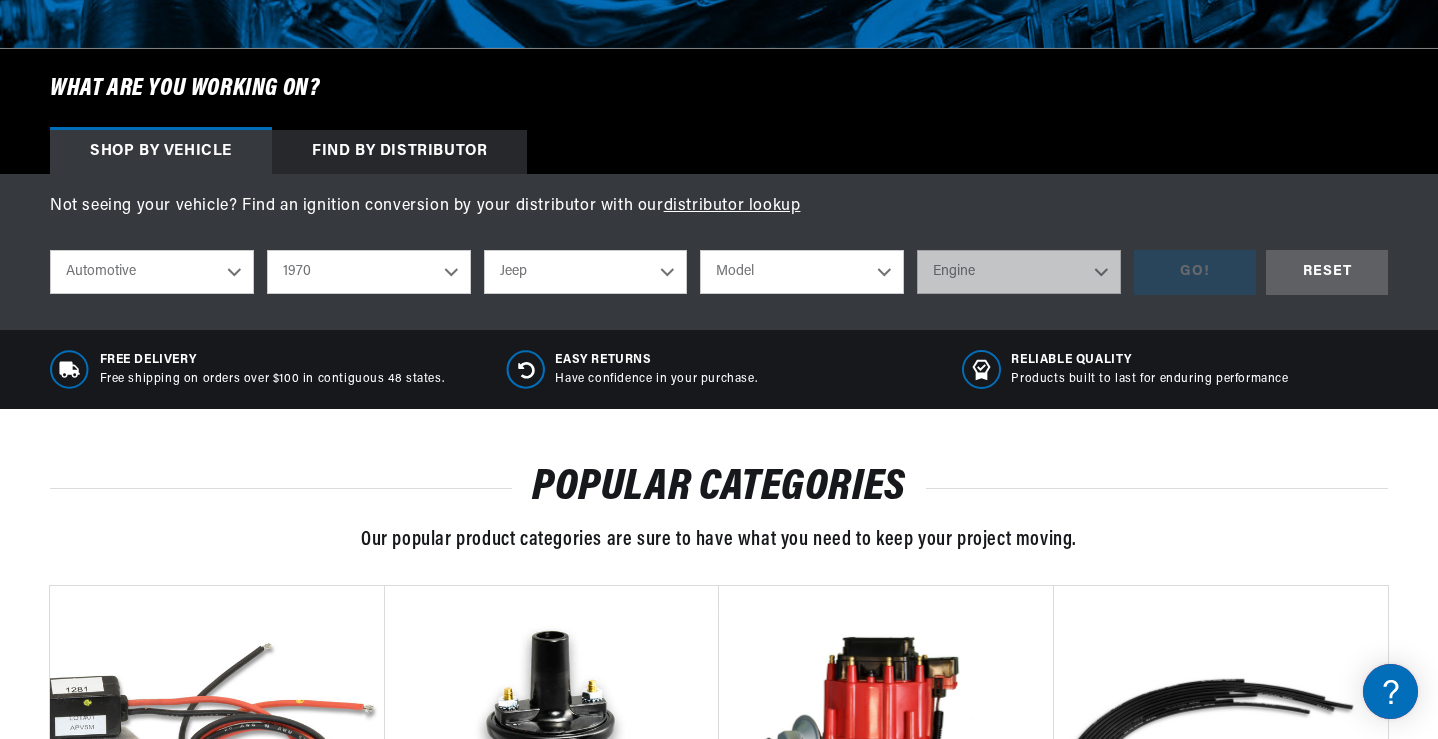 click on "Model
CJ5
CJ6
DJ5
J-100
J-2500
J-2600
J-2700
J-3500
J-3600
J-3700
J-3800
Jeepster" at bounding box center (802, 272) 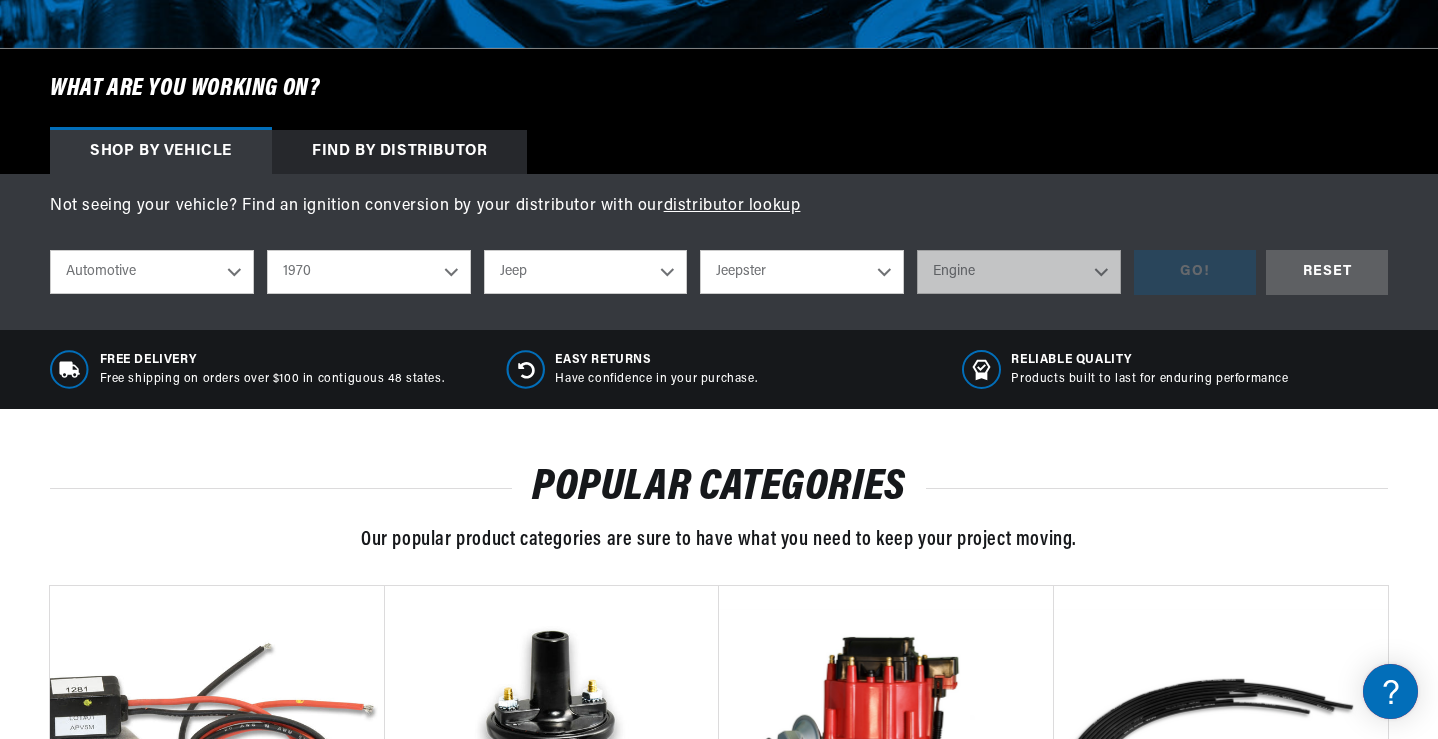 click on "Model
CJ5
CJ6
DJ5
J-100
J-2500
J-2600
J-2700
J-3500
J-3600
J-3700
J-3800
Jeepster" at bounding box center (802, 272) 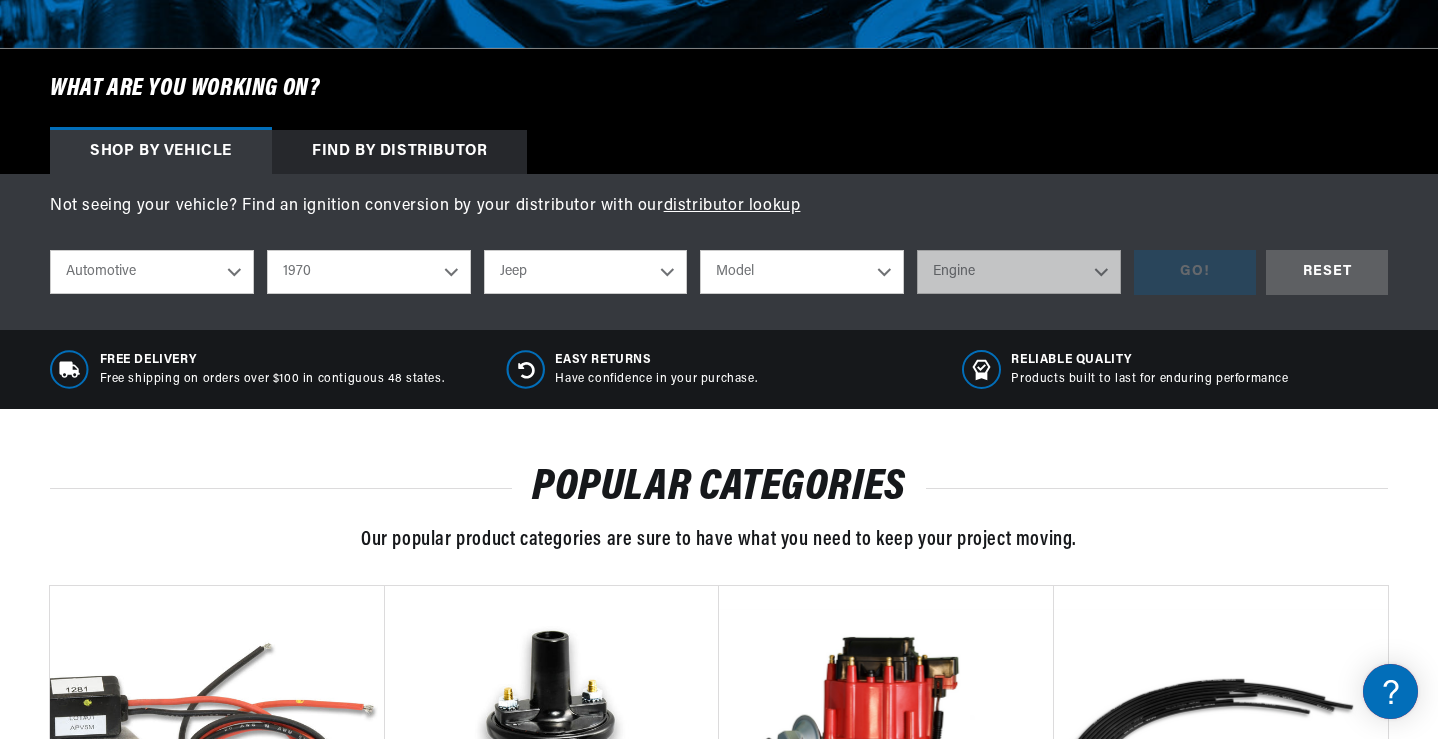 select on "Jeepster" 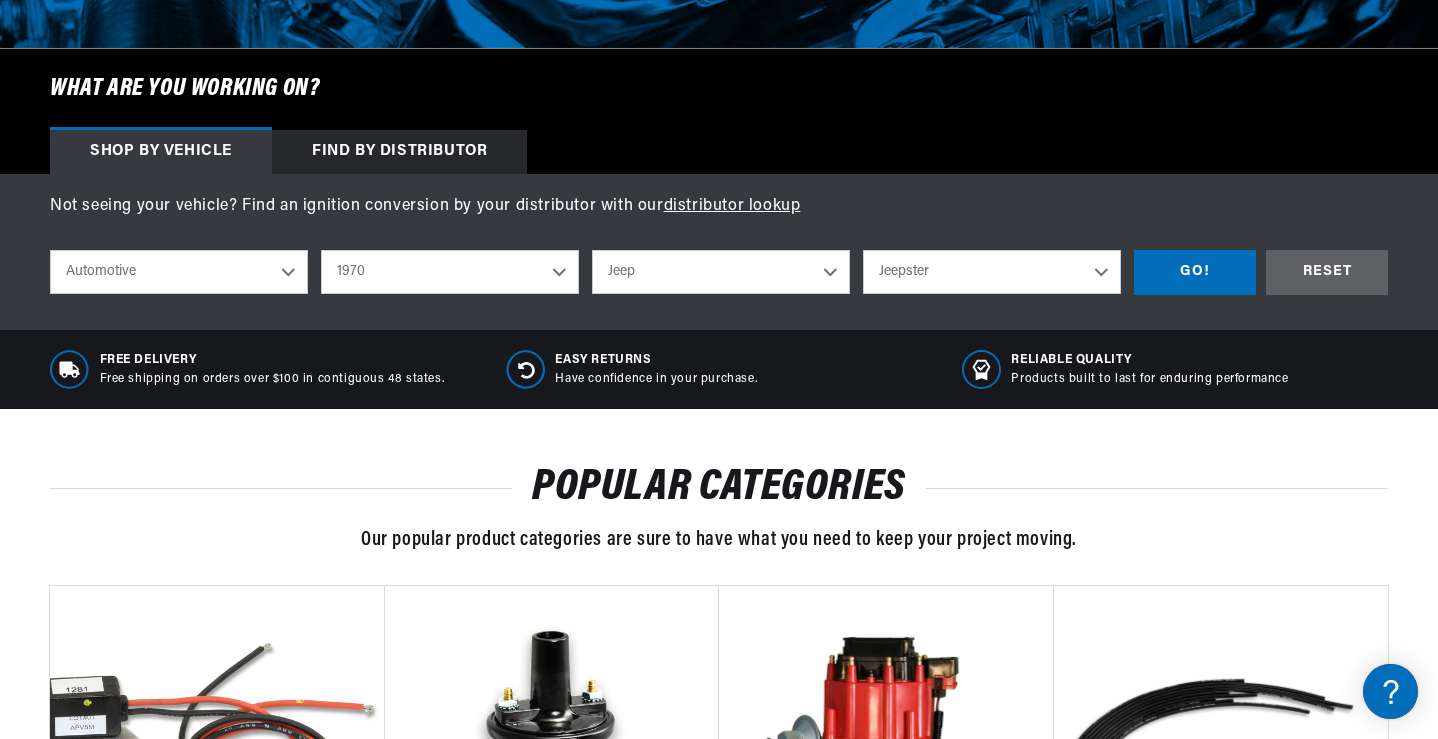 scroll, scrollTop: 0, scrollLeft: 747, axis: horizontal 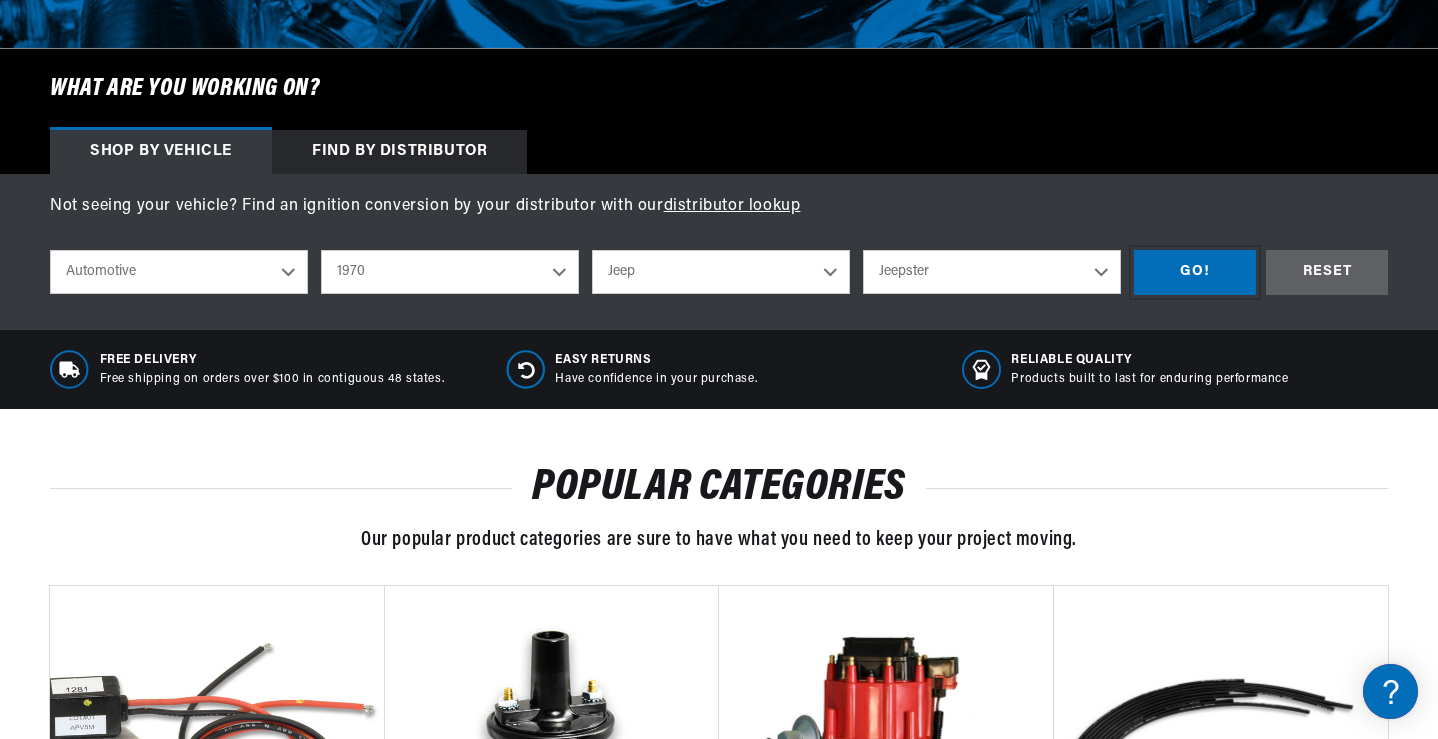click on "GO!" at bounding box center (1195, 272) 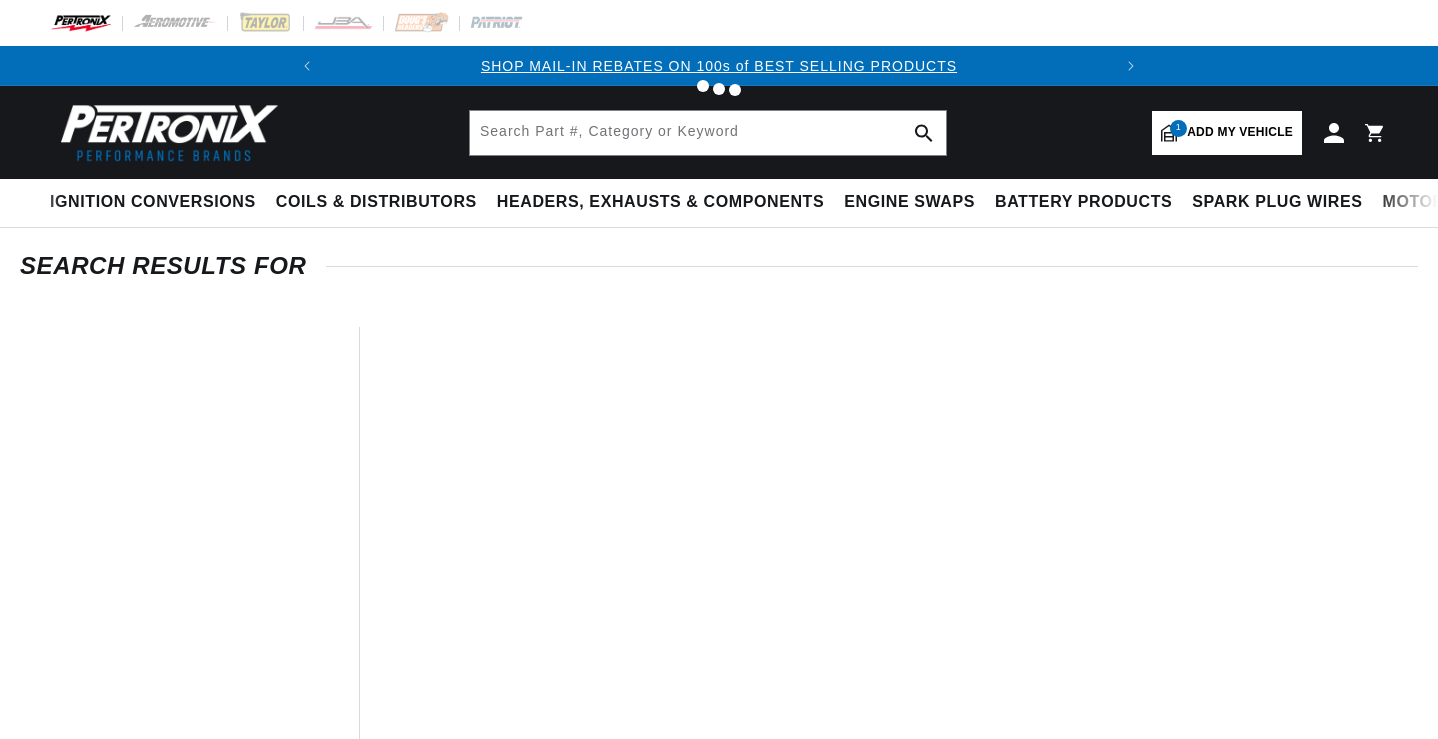 scroll, scrollTop: 0, scrollLeft: 0, axis: both 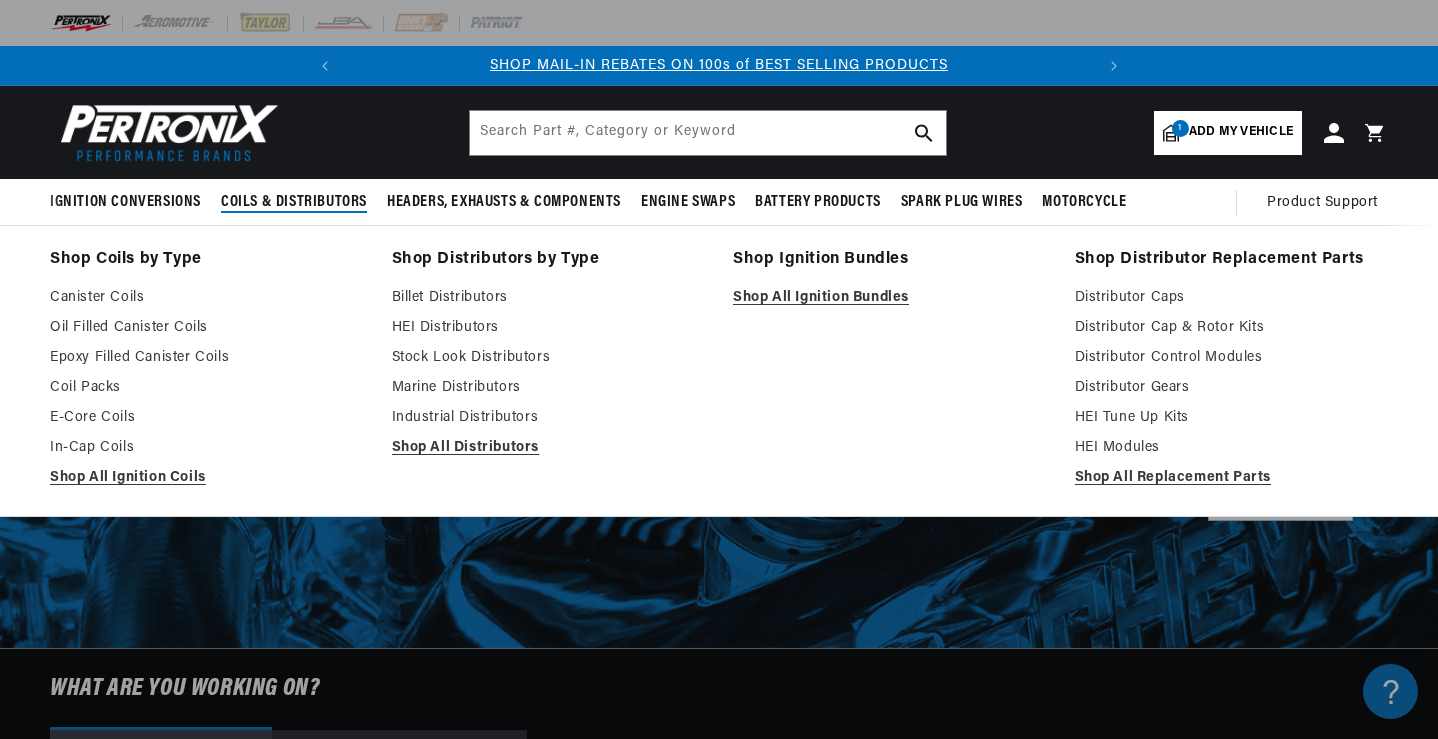 select on "1970" 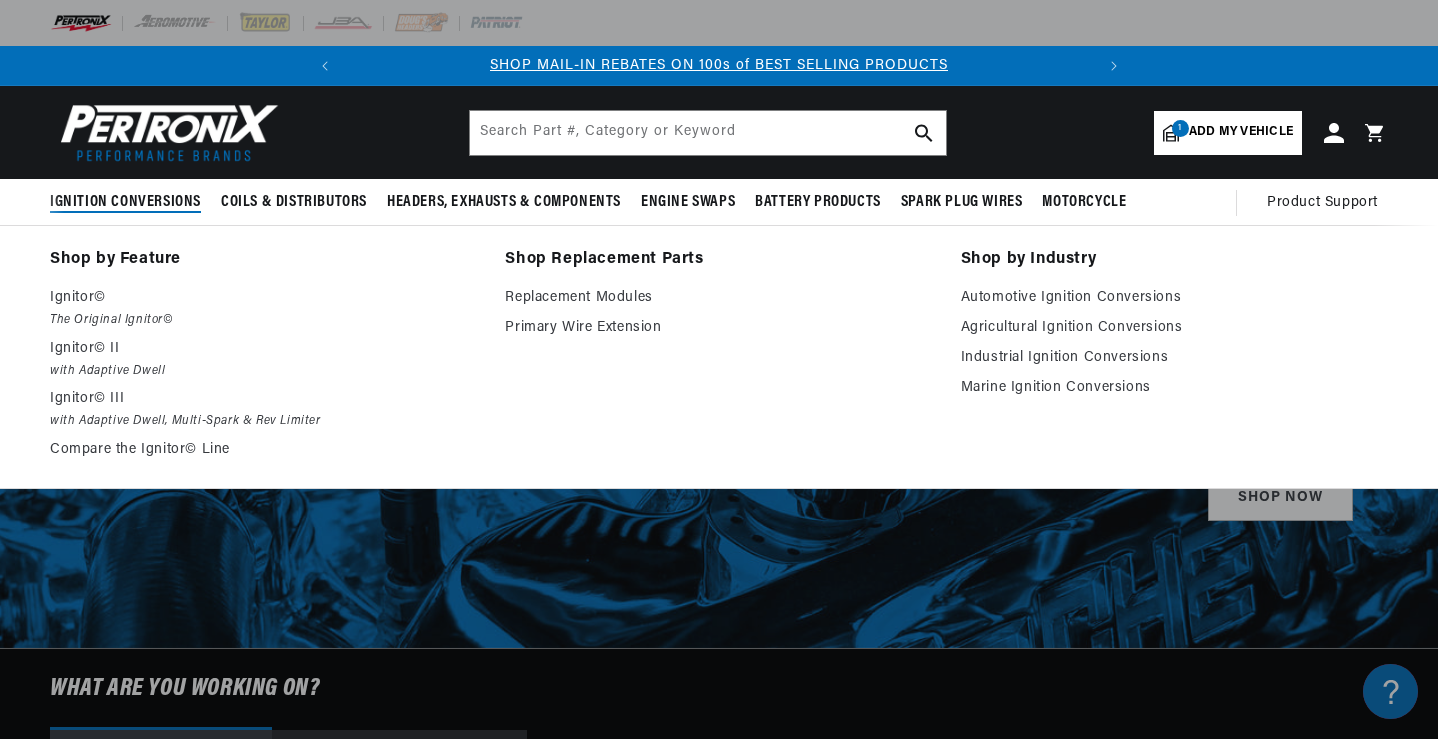scroll, scrollTop: 0, scrollLeft: 0, axis: both 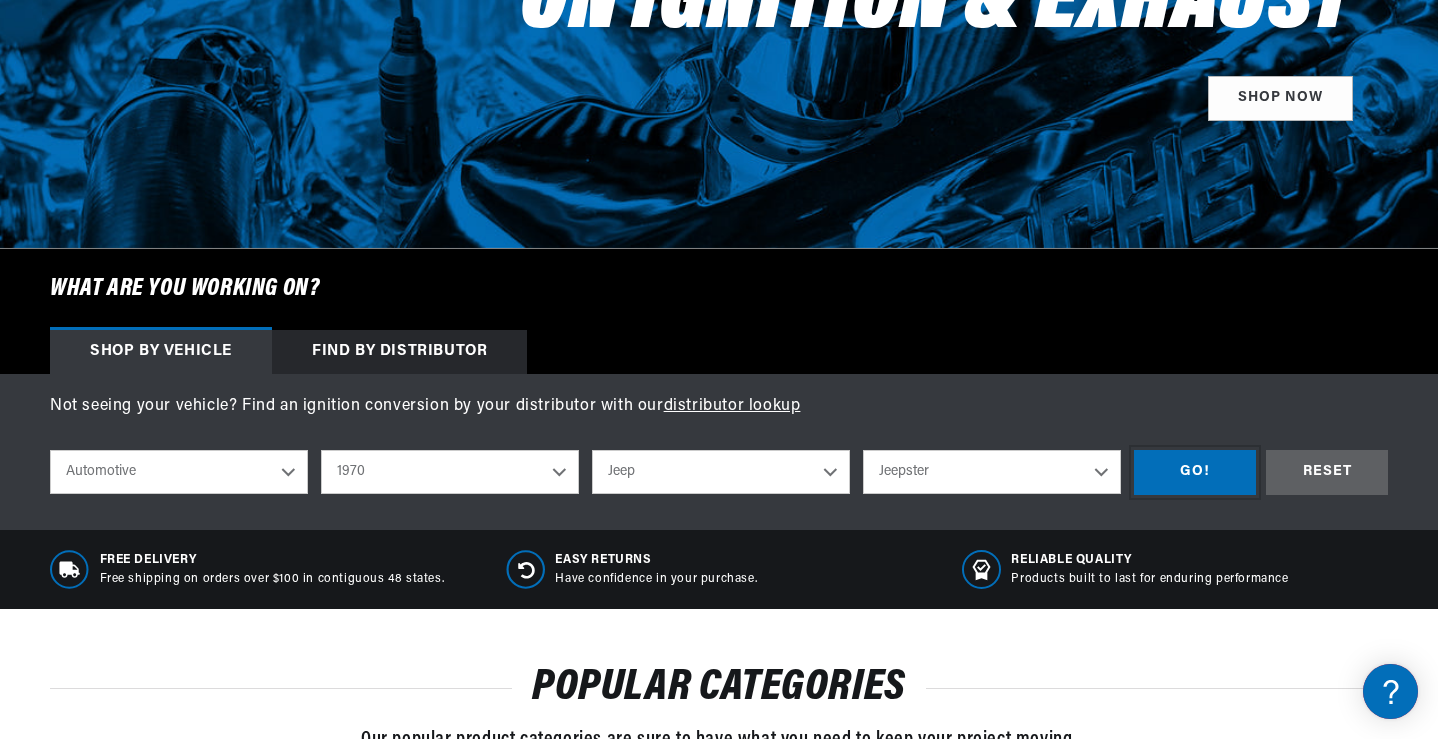 click on "GO!" at bounding box center (1195, 472) 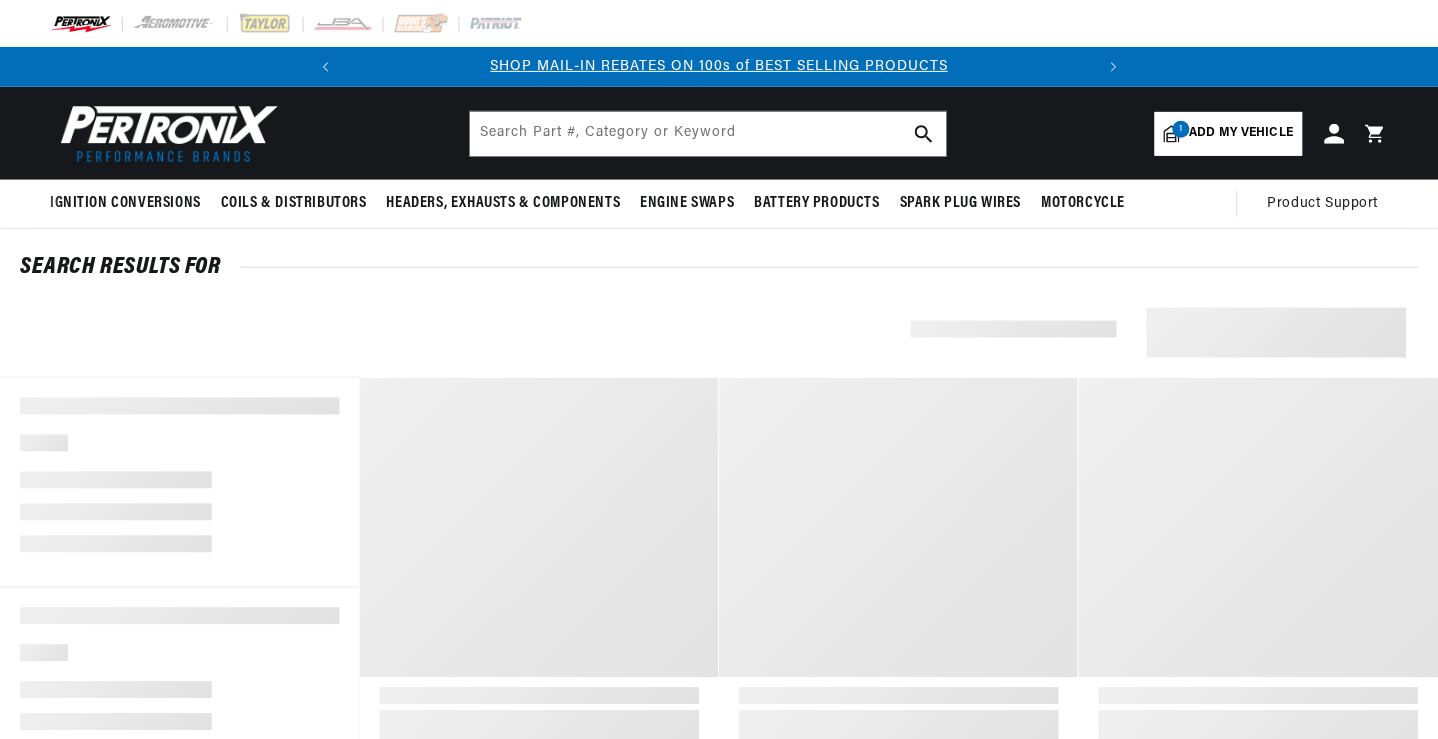 scroll, scrollTop: 0, scrollLeft: 0, axis: both 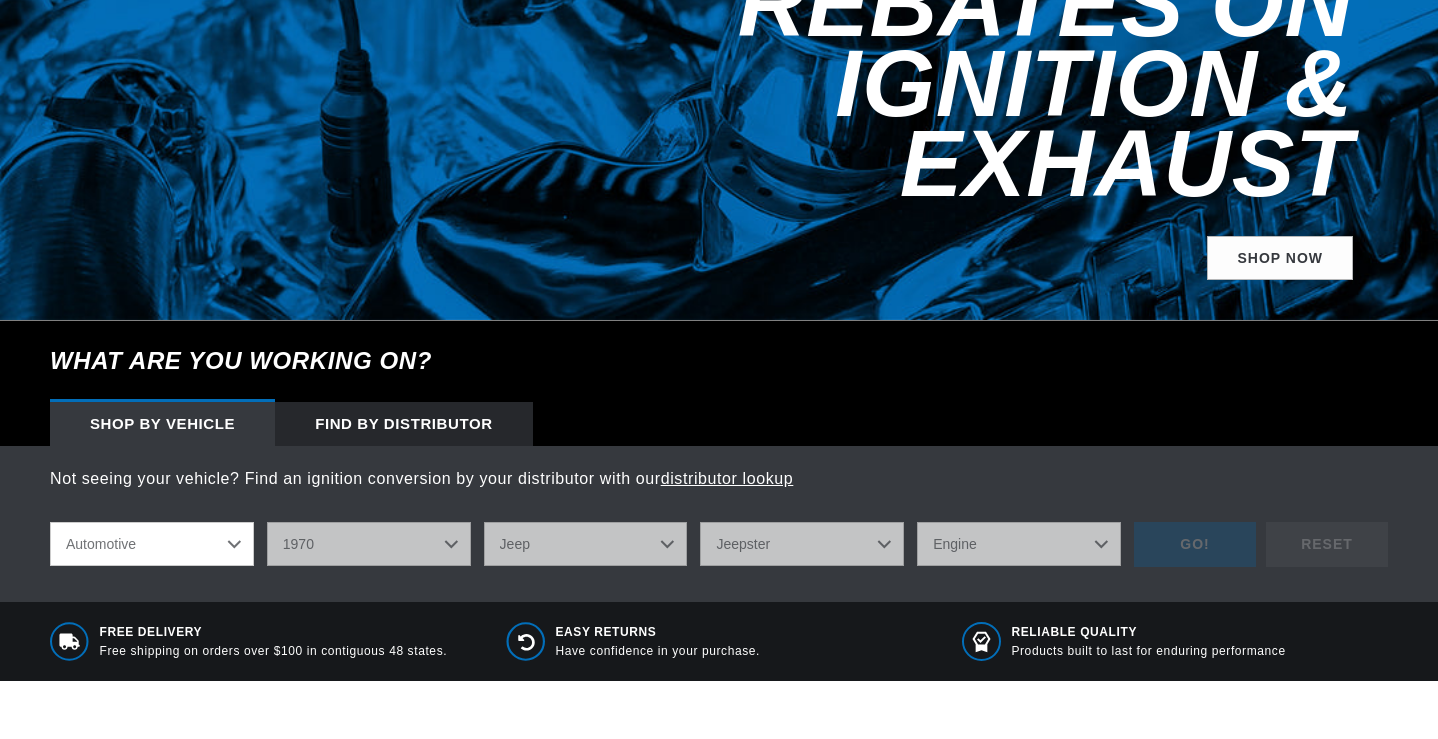 select on "1970" 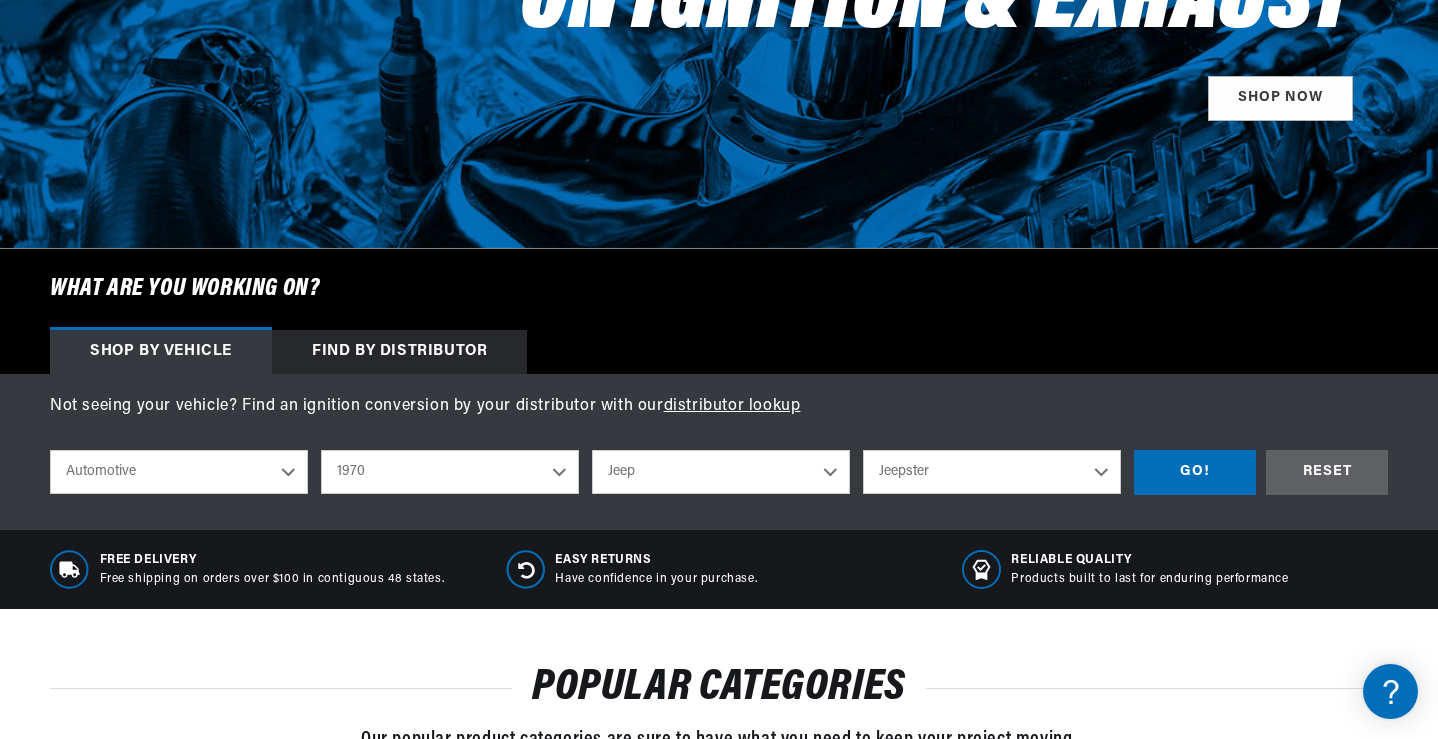 scroll, scrollTop: 400, scrollLeft: 0, axis: vertical 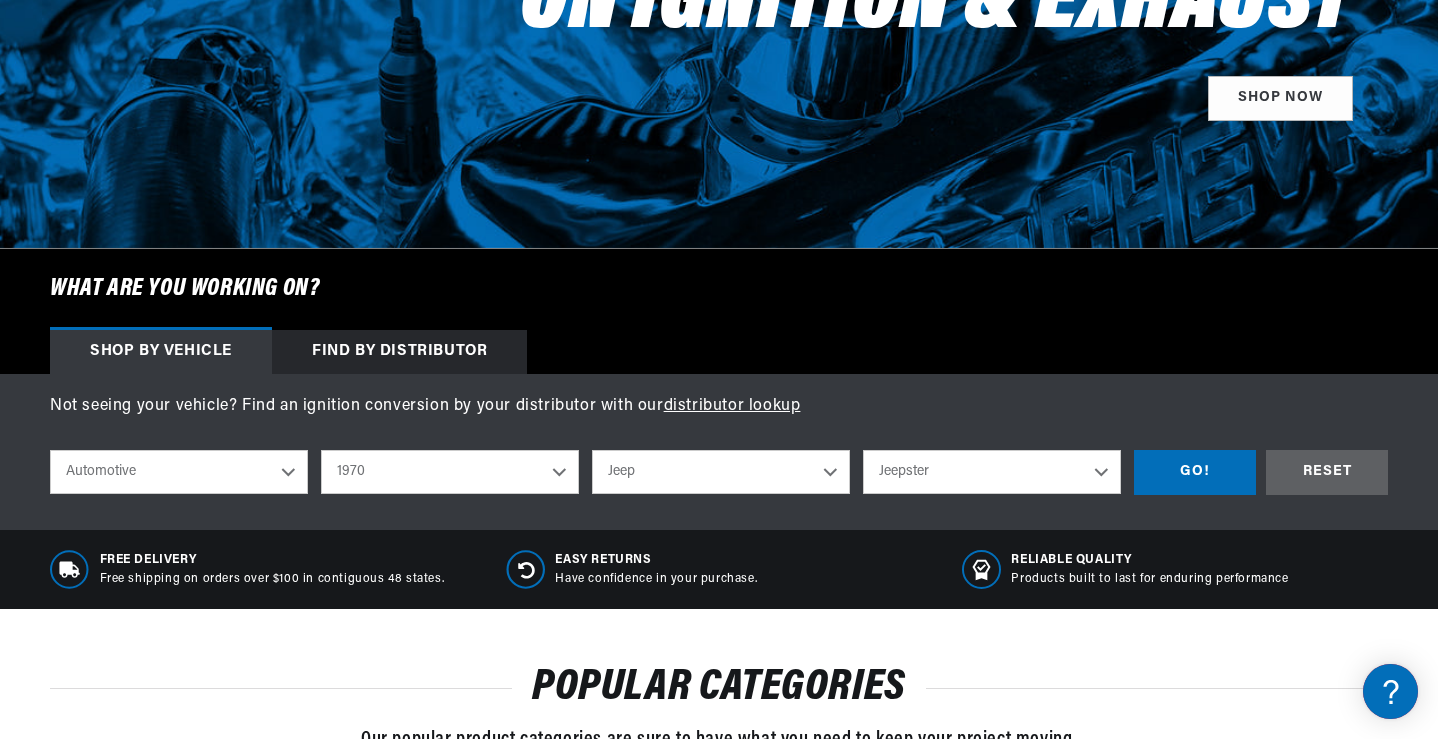click on "2022
2021
2020
2019
2018
2017
2016
2015
2014
2013
2012
2011
2010
2009
2008
2007
2006
2005
2004
2003
2002
2001
2000
1999
1998
1997
1996
1995
1994
1993
1992
1991
1990
1989
1988
1987
1986
1985 1984" at bounding box center [450, 472] 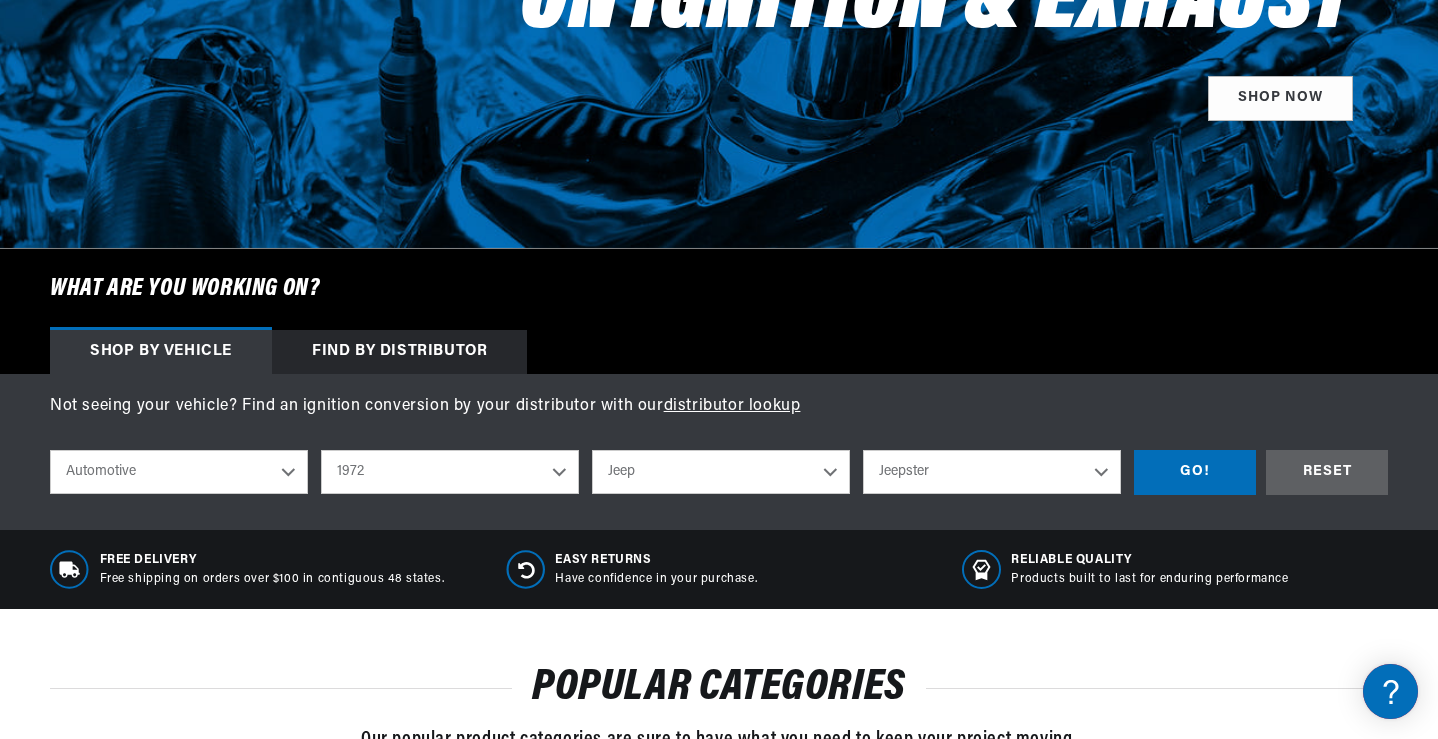 click on "2022
2021
2020
2019
2018
2017
2016
2015
2014
2013
2012
2011
2010
2009
2008
2007
2006
2005
2004
2003
2002
2001
2000
1999
1998
1997
1996
1995
1994
1993
1992
1991
1990
1989
1988
1987
1986
1985 1984" at bounding box center [450, 472] 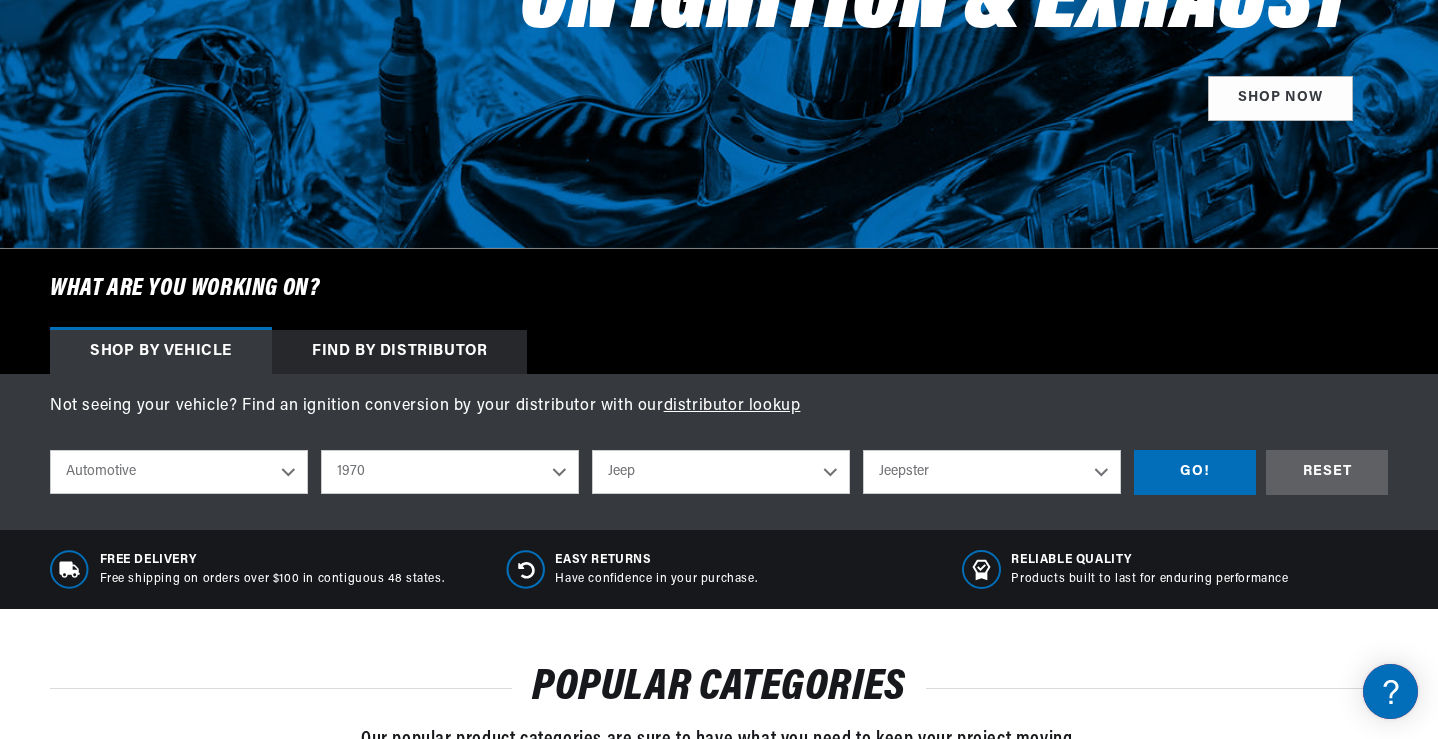 select on "1972" 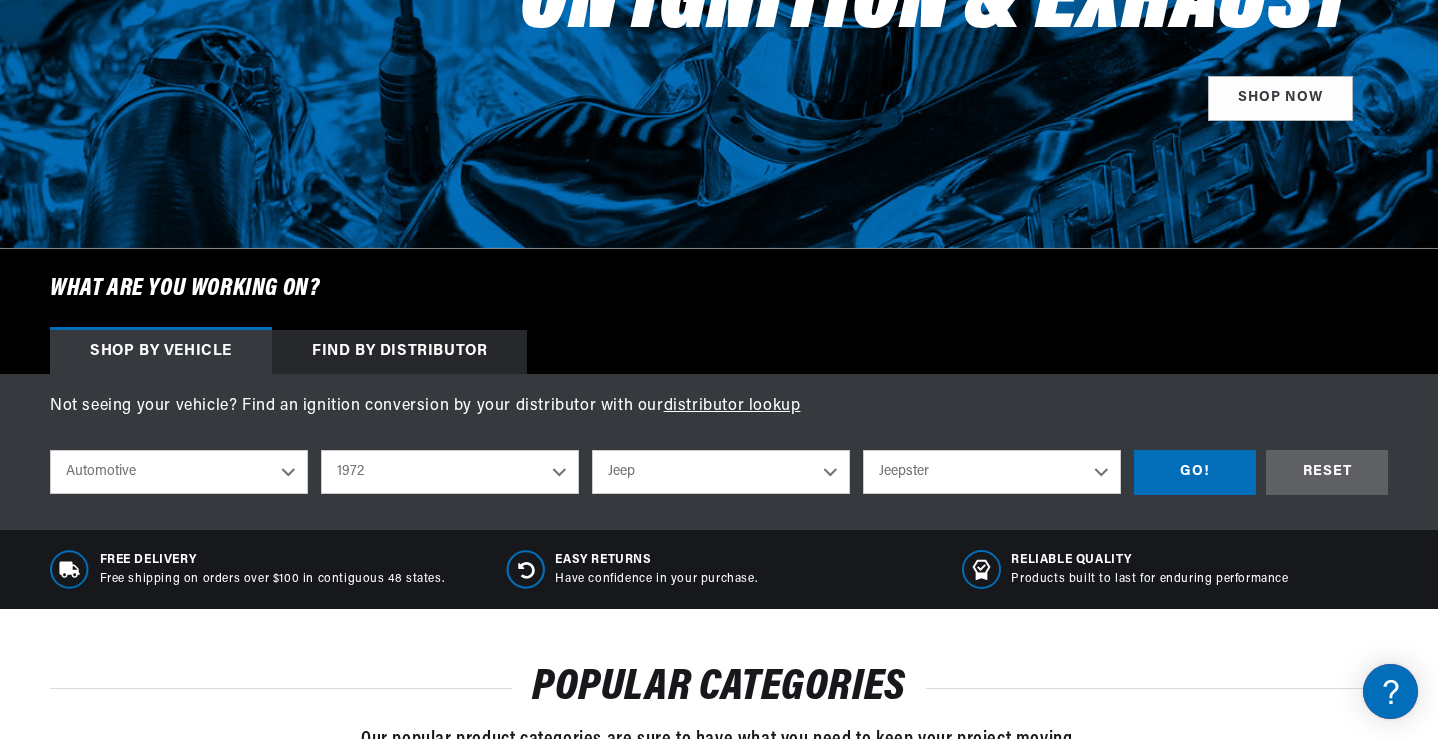 select 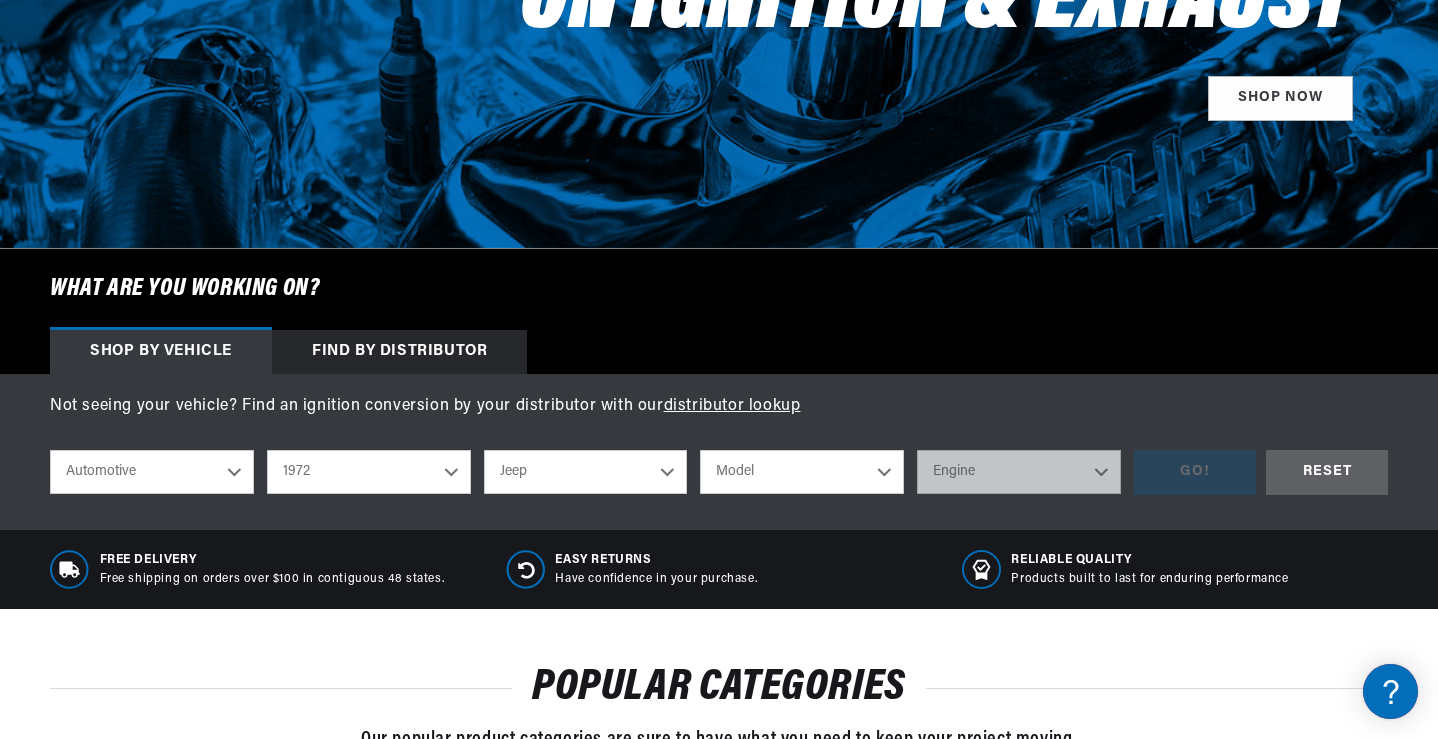 click on "Alfa Romeo
American Motors
Aston Martin
Audi
Austin
BMW
Buick
Cadillac
Checker
Chevrolet
Chrysler
Citroen
DeTomaso
Dodge
Ferrari
Fiat
Ford
Ford (Europe)
GMC
IHC Truck
International
Jaguar
Jeep
Lamborghini
Lincoln
Lotus
Maserati
Mazda
Mercedes-Benz
Mercury
MG
Nissan
Oldsmobile
Opel Saab" at bounding box center [586, 472] 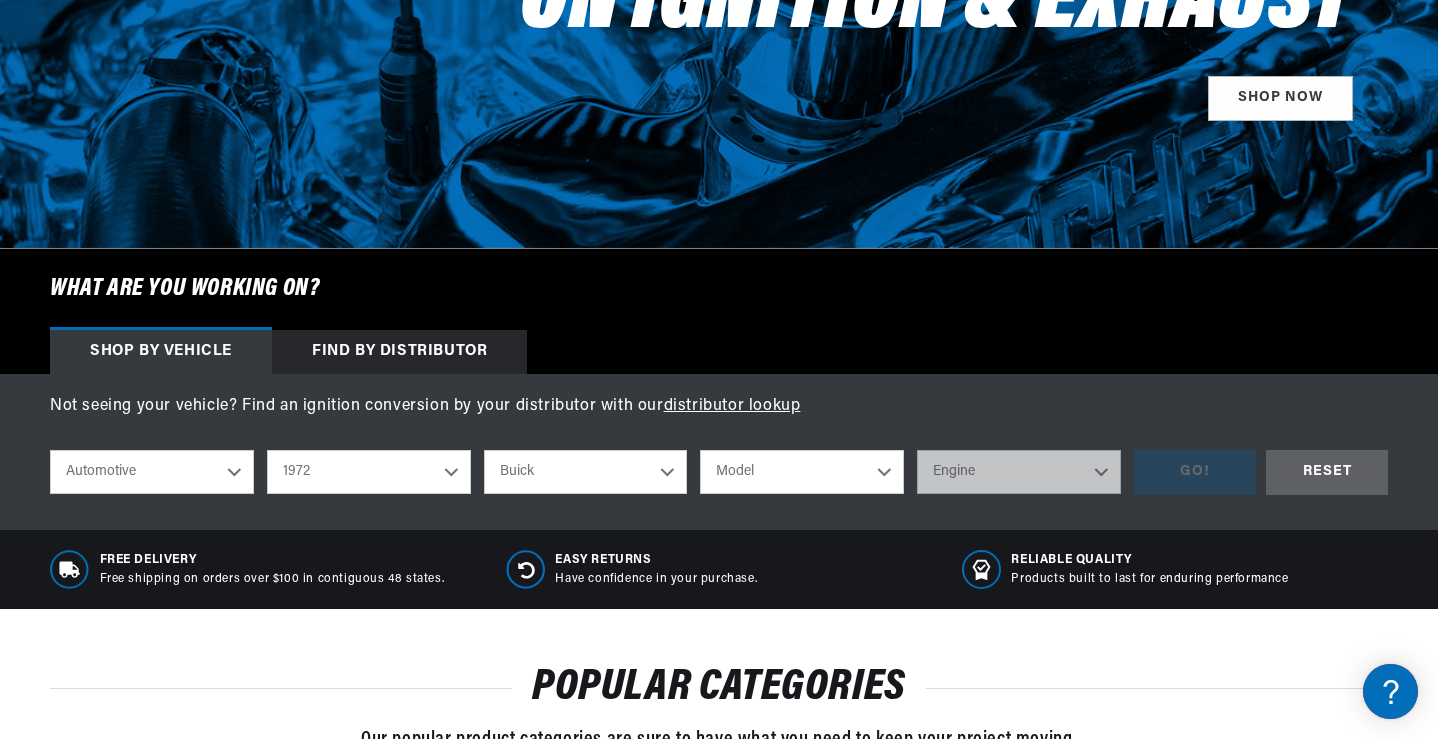 click on "Alfa Romeo
American Motors
Aston Martin
Audi
Austin
BMW
Buick
Cadillac
Checker
Chevrolet
Chrysler
Citroen
DeTomaso
Dodge
Ferrari
Fiat
Ford
Ford (Europe)
GMC
IHC Truck
International
Jaguar
Jeep
Lamborghini
Lincoln
Lotus
Maserati
Mazda
Mercedes-Benz
Mercury
MG
Nissan
Oldsmobile
Opel Saab" at bounding box center [586, 472] 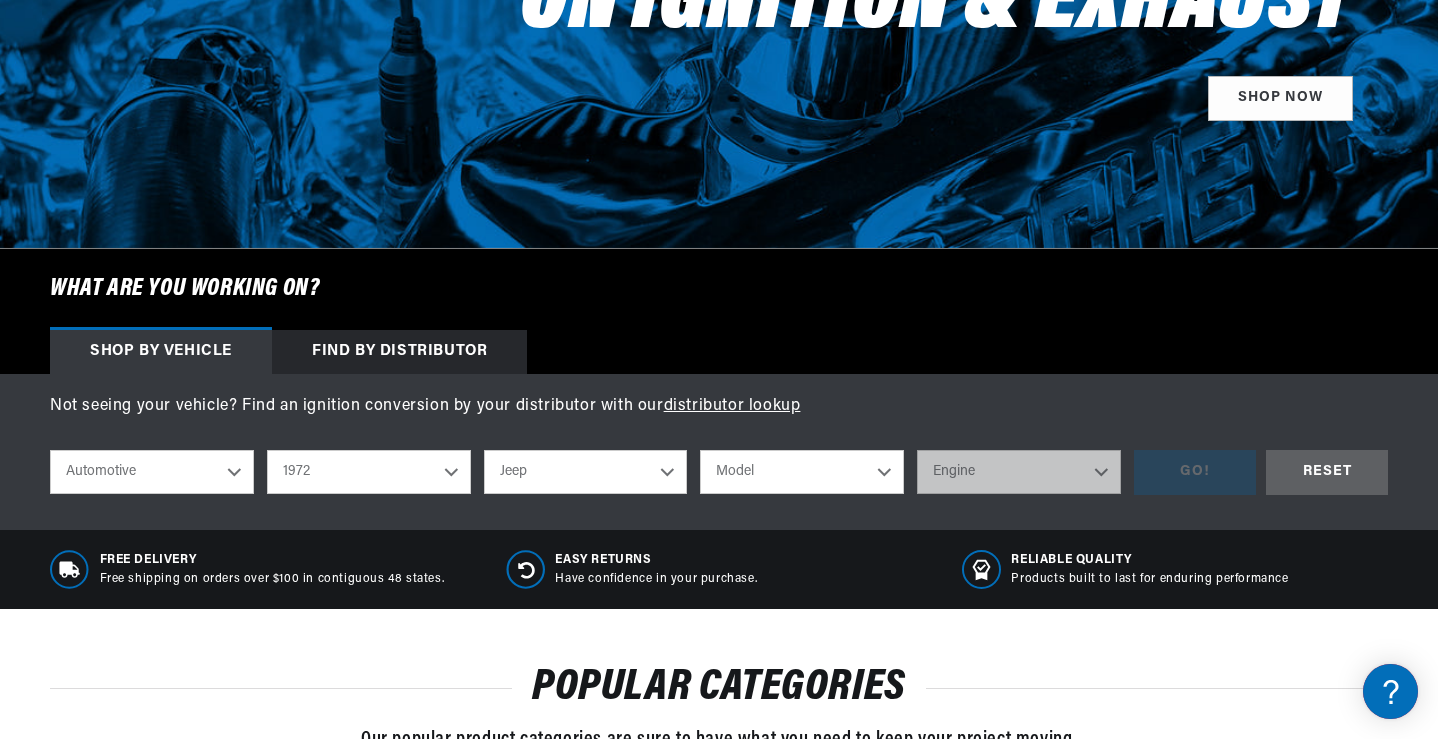 select on "Buick" 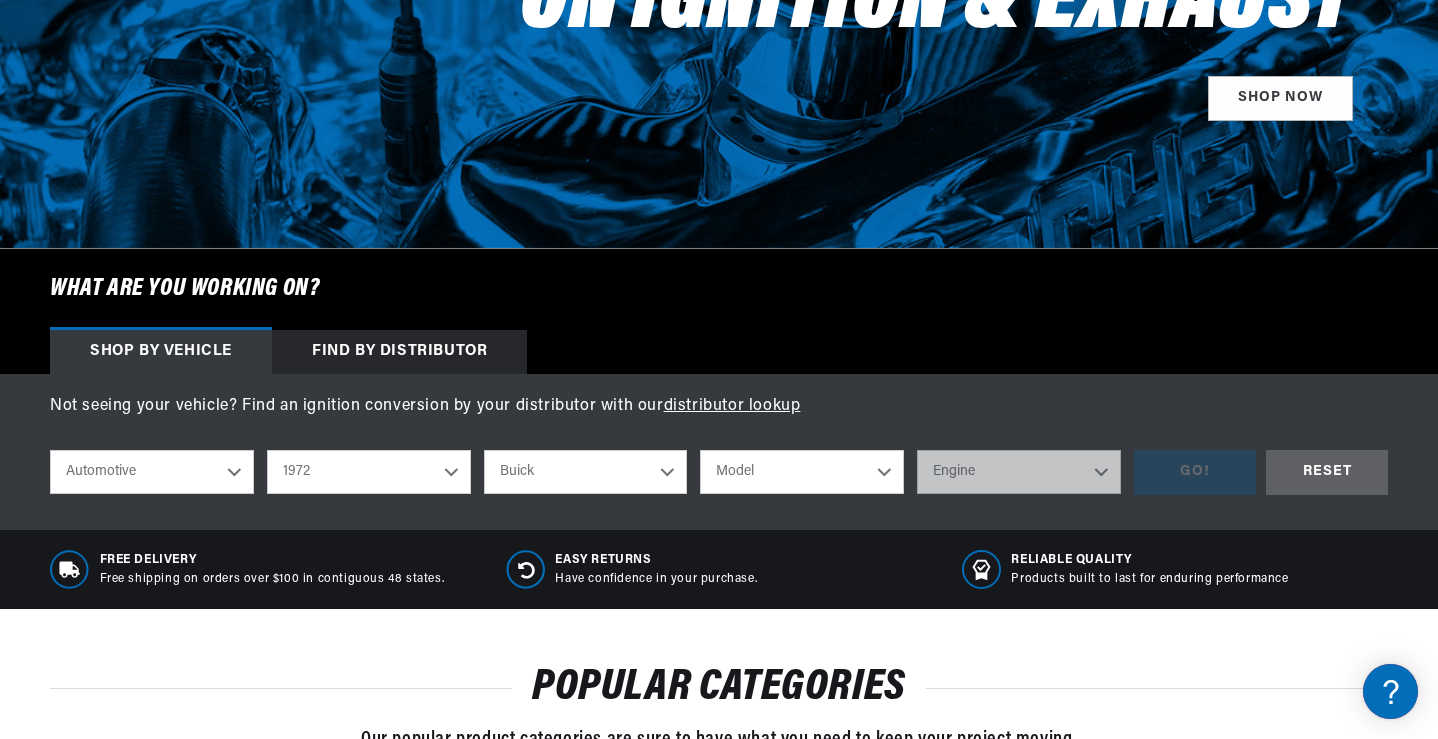 scroll, scrollTop: 0, scrollLeft: 747, axis: horizontal 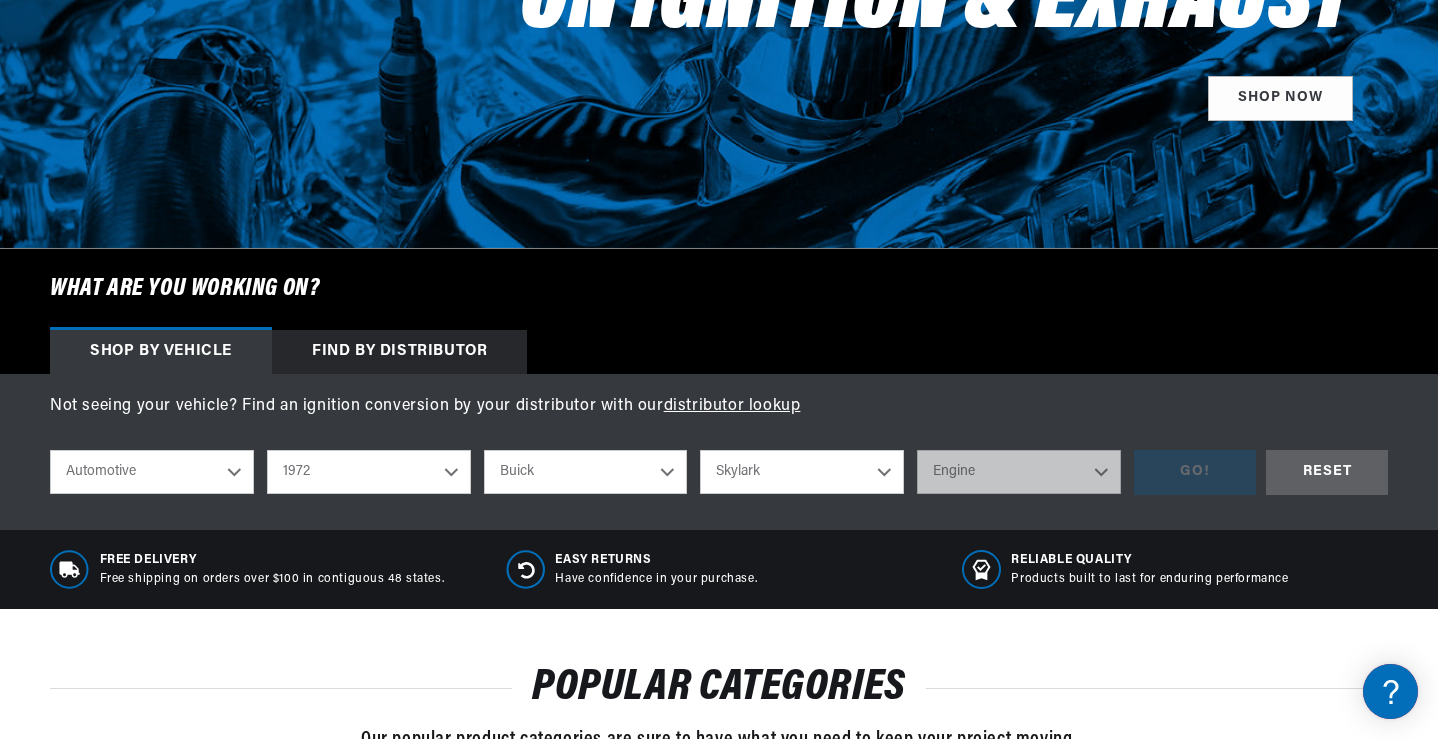 click on "Model
Centurion
Electra
Estate Wagon
GS
GS 455
LeSabre
Riviera
Skylark
Sportwagon" at bounding box center [802, 472] 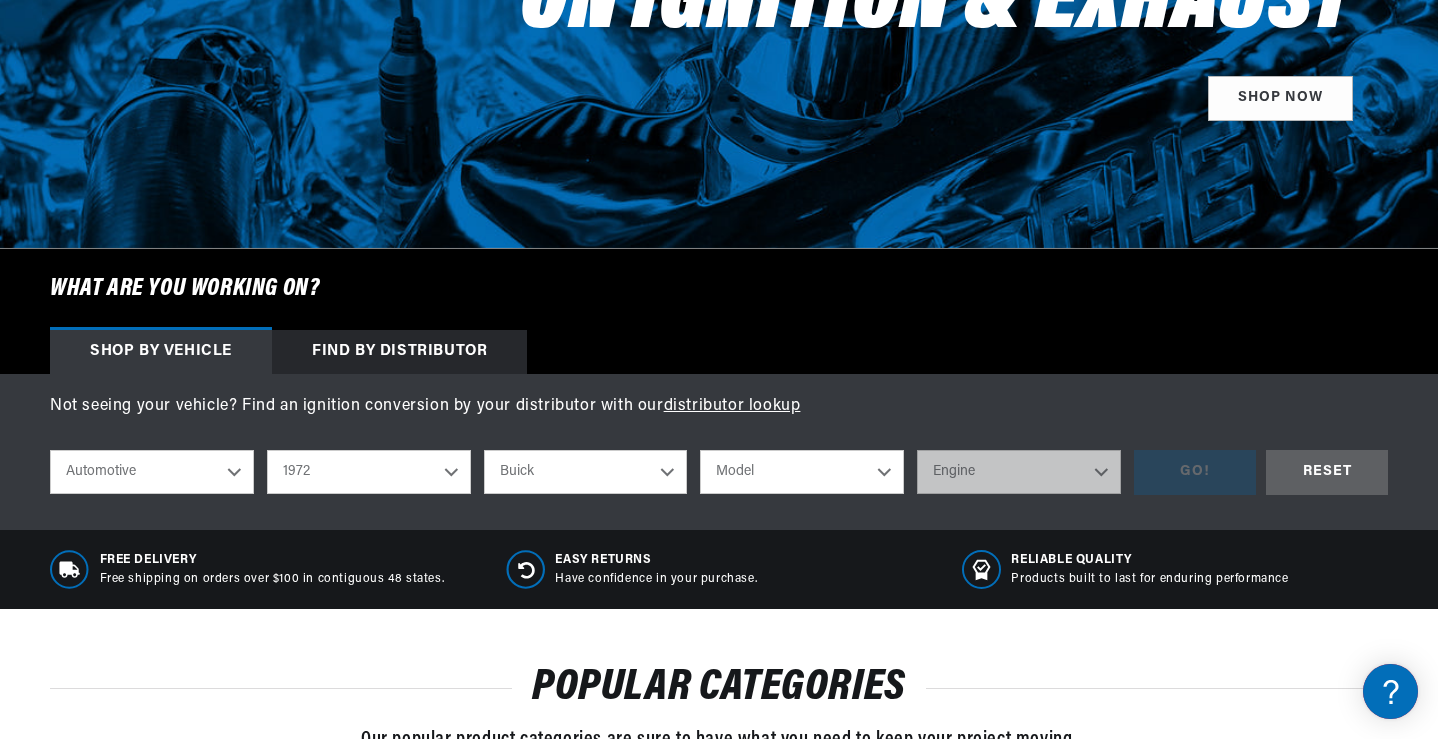 select on "Skylark" 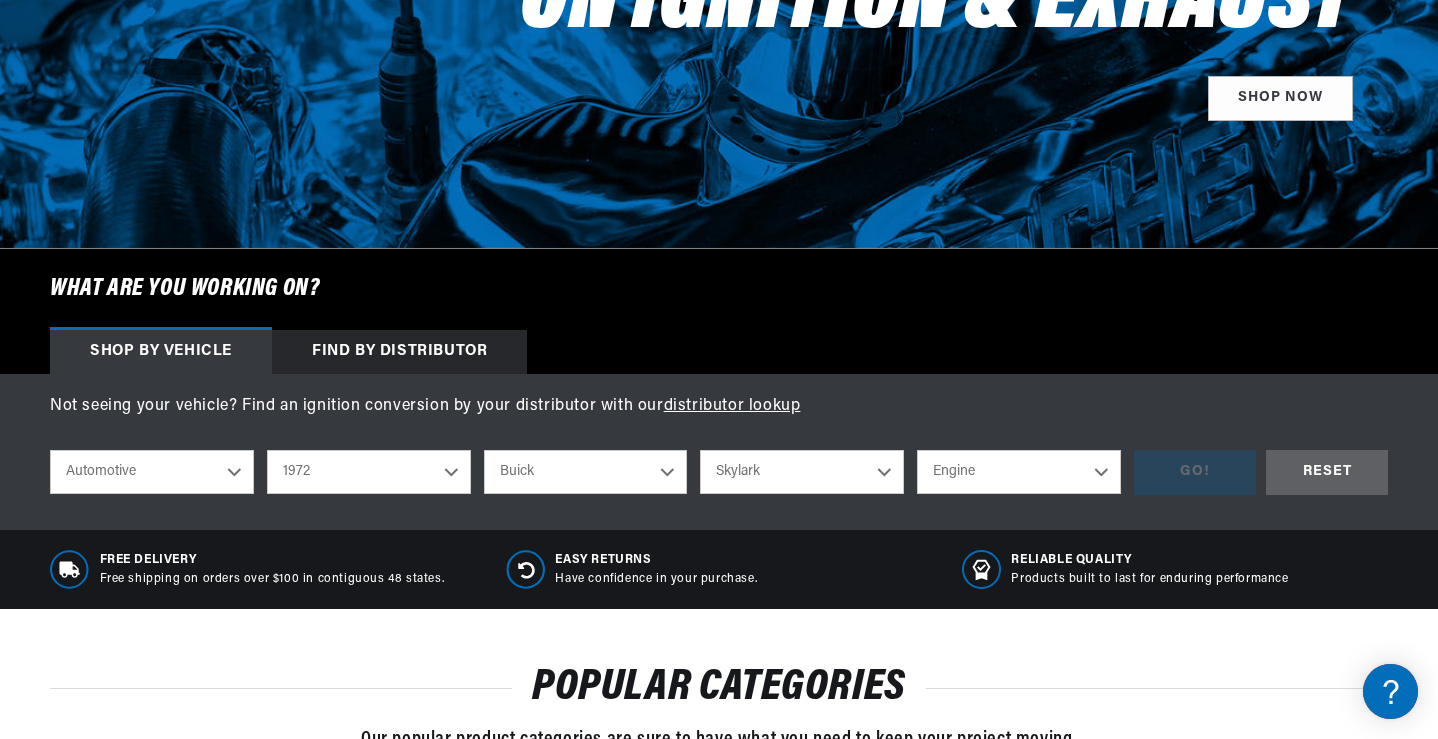 scroll, scrollTop: 0, scrollLeft: 0, axis: both 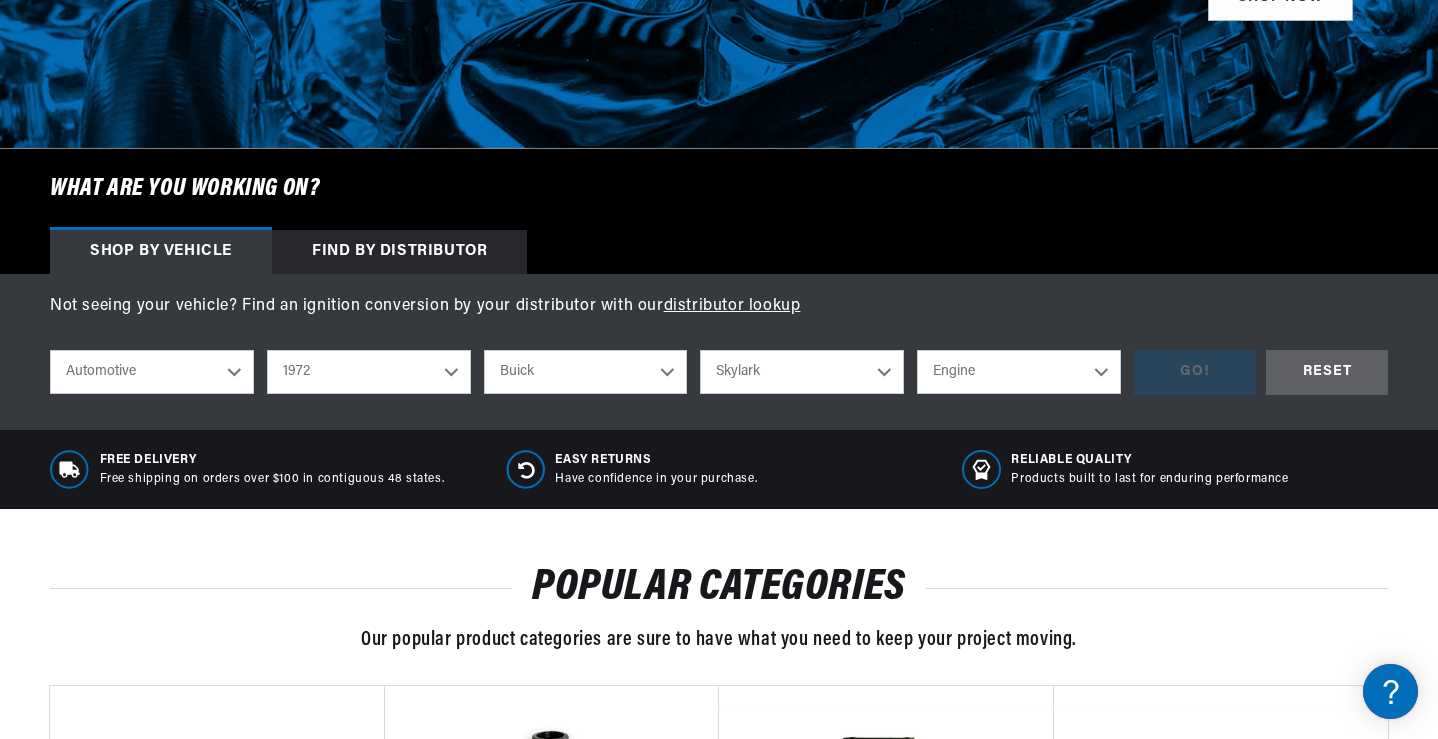 click on "2022
2021
2020
2019
2018
2017
2016
2015
2014
2013
2012
2011
2010
2009
2008
2007
2006
2005
2004
2003
2002
2001
2000
1999
1998
1997
1996
1995
1994
1993
1992
1991
1990
1989
1988
1987
1986
1985 1984" at bounding box center (369, 372) 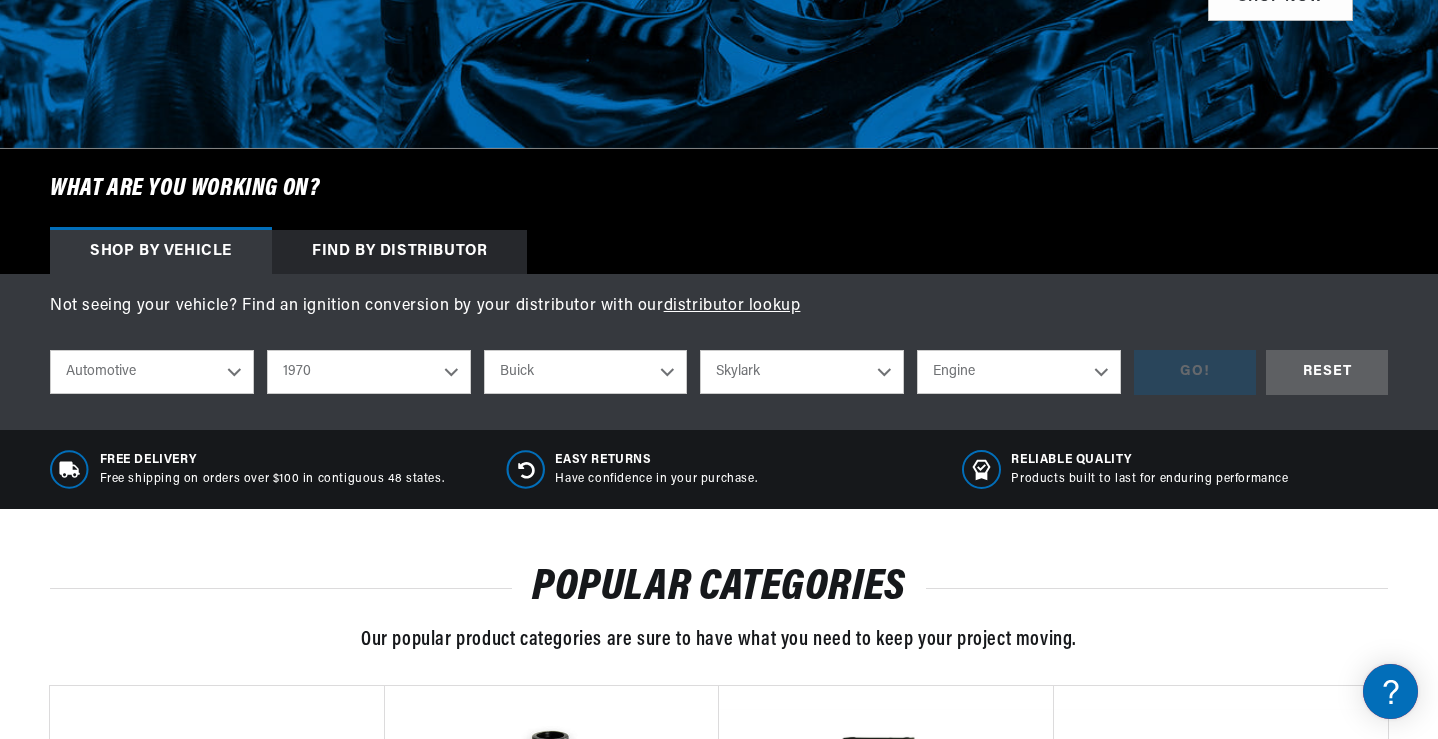 click on "2022
2021
2020
2019
2018
2017
2016
2015
2014
2013
2012
2011
2010
2009
2008
2007
2006
2005
2004
2003
2002
2001
2000
1999
1998
1997
1996
1995
1994
1993
1992
1991
1990
1989
1988
1987
1986
1985 1984" at bounding box center [369, 372] 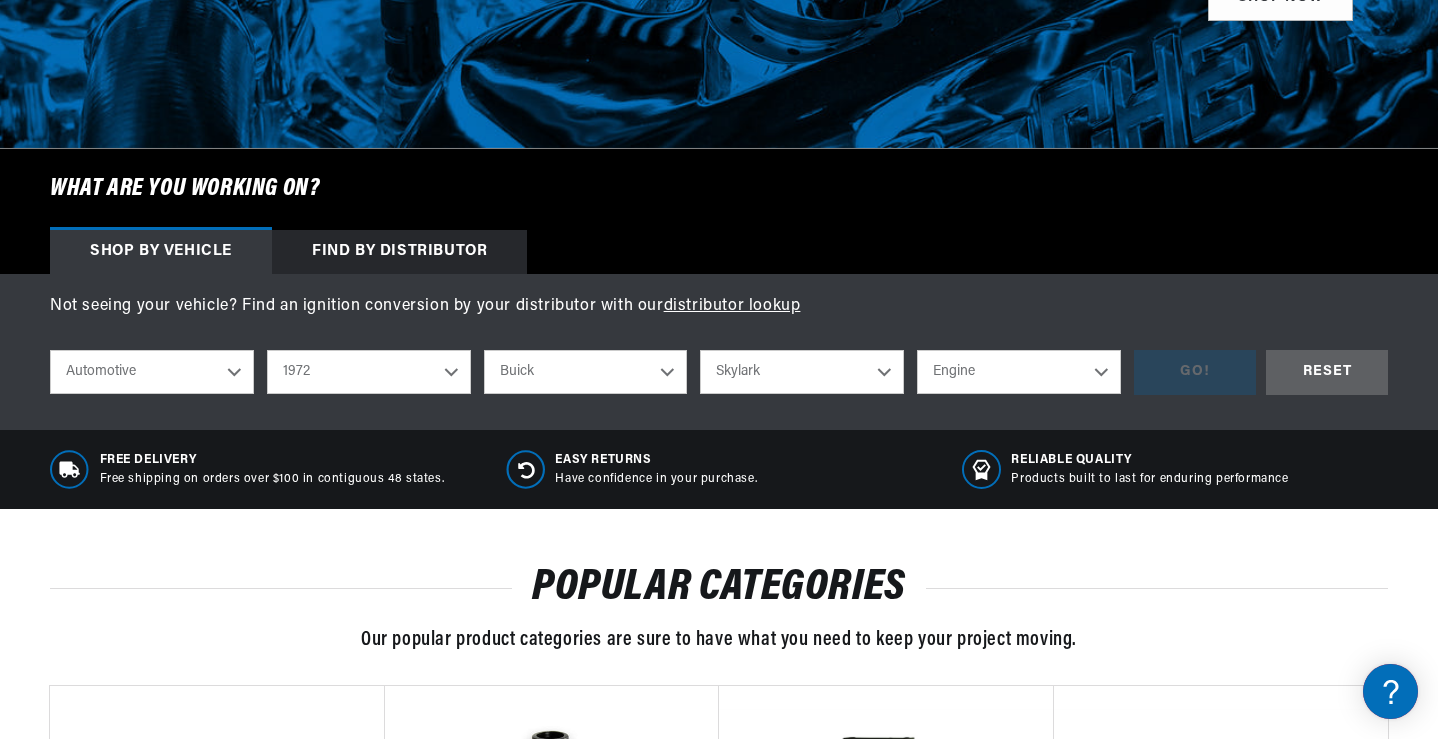select on "1970" 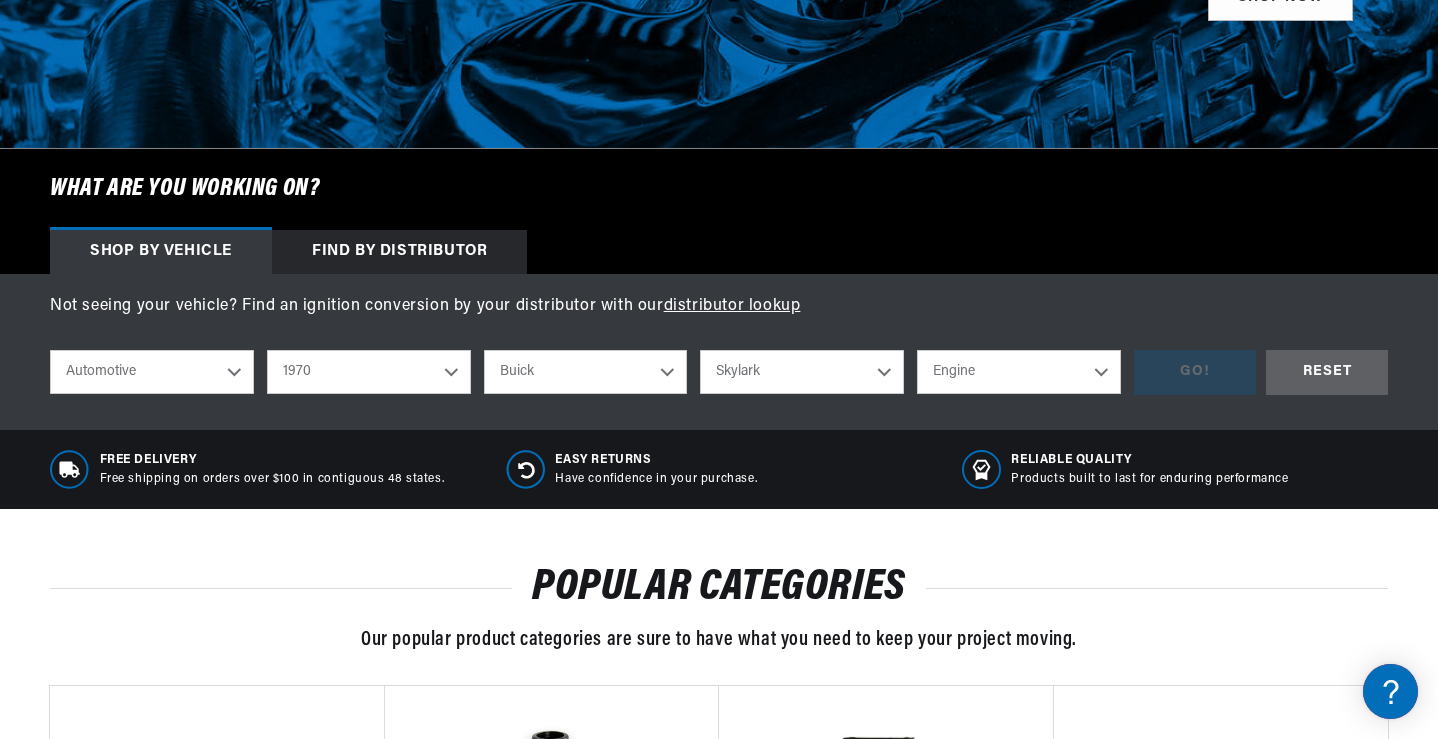 click on "Engine
250cid / 4.1L
350cid / 5.7L
455cid / 7.5L" at bounding box center (1019, 372) 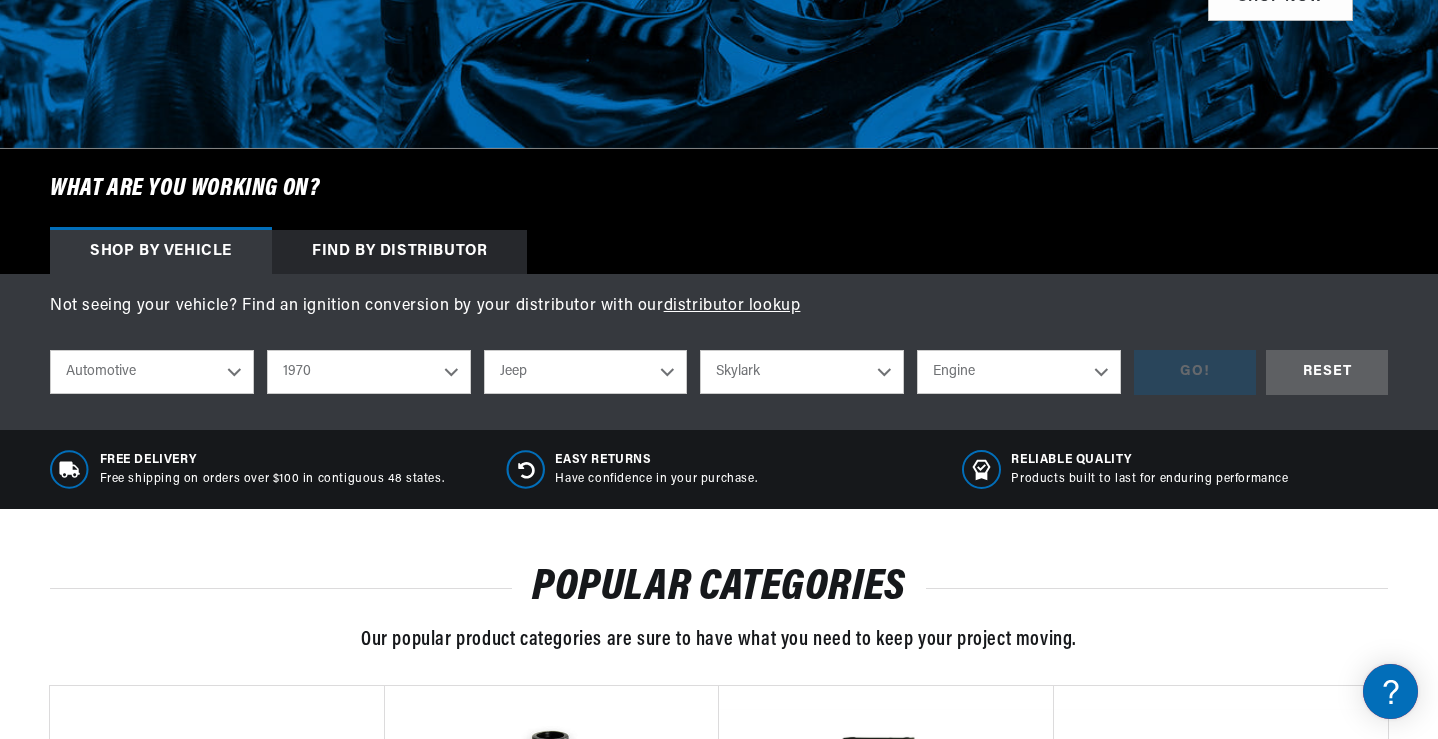 click on "Alfa Romeo
American Motors
Aston Martin
Audi
Austin
Austin Healey
Avanti
BMW
Buick
Cadillac
Checker
Chevrolet
Chrysler
Citroen
Dodge
Ferrari
Fiat
Ford
Ford (Europe)
GMC
Honda
IHC Truck
International
Jaguar
Jeep
Lamborghini
Lancia
Lincoln
Lotus
Maserati
Mercedes-Benz
Mercury
MG
Morris" at bounding box center [586, 372] 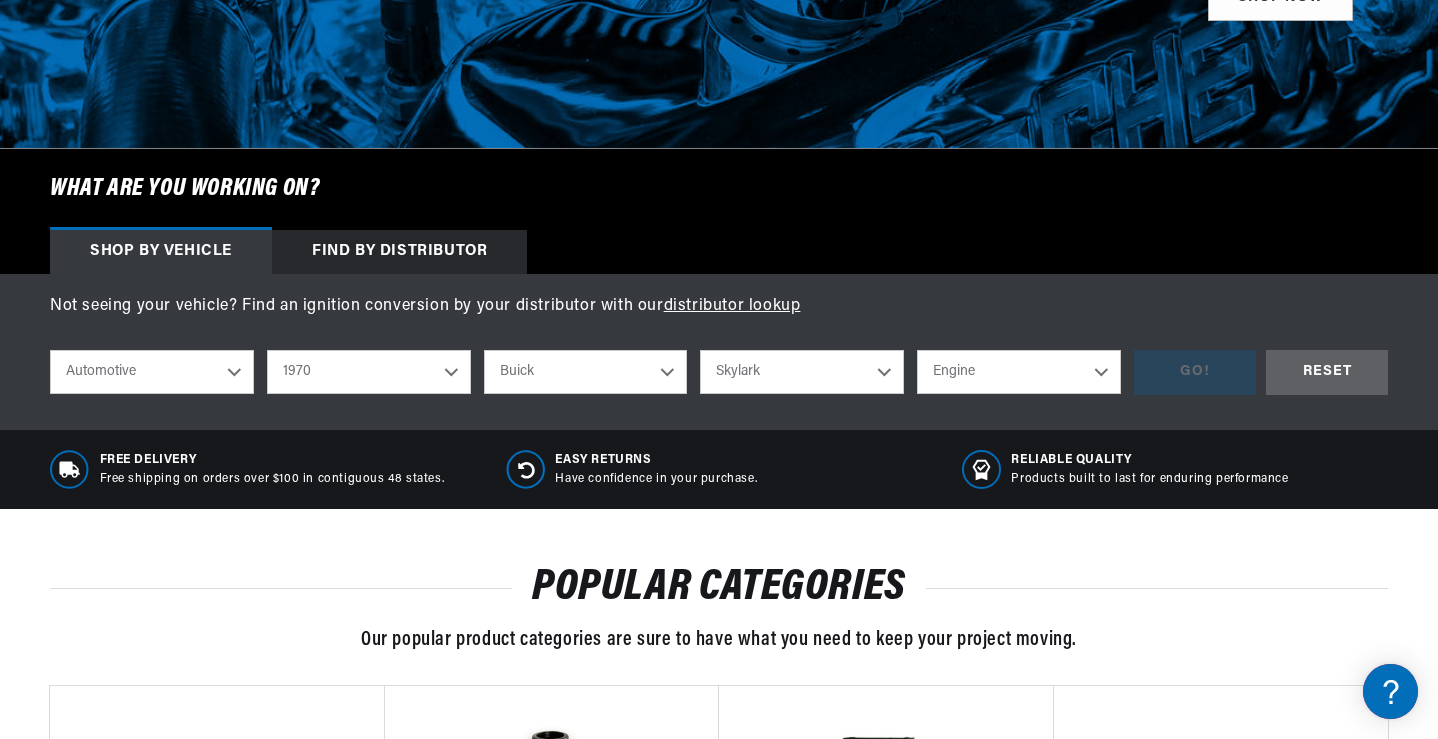 select on "Jeep" 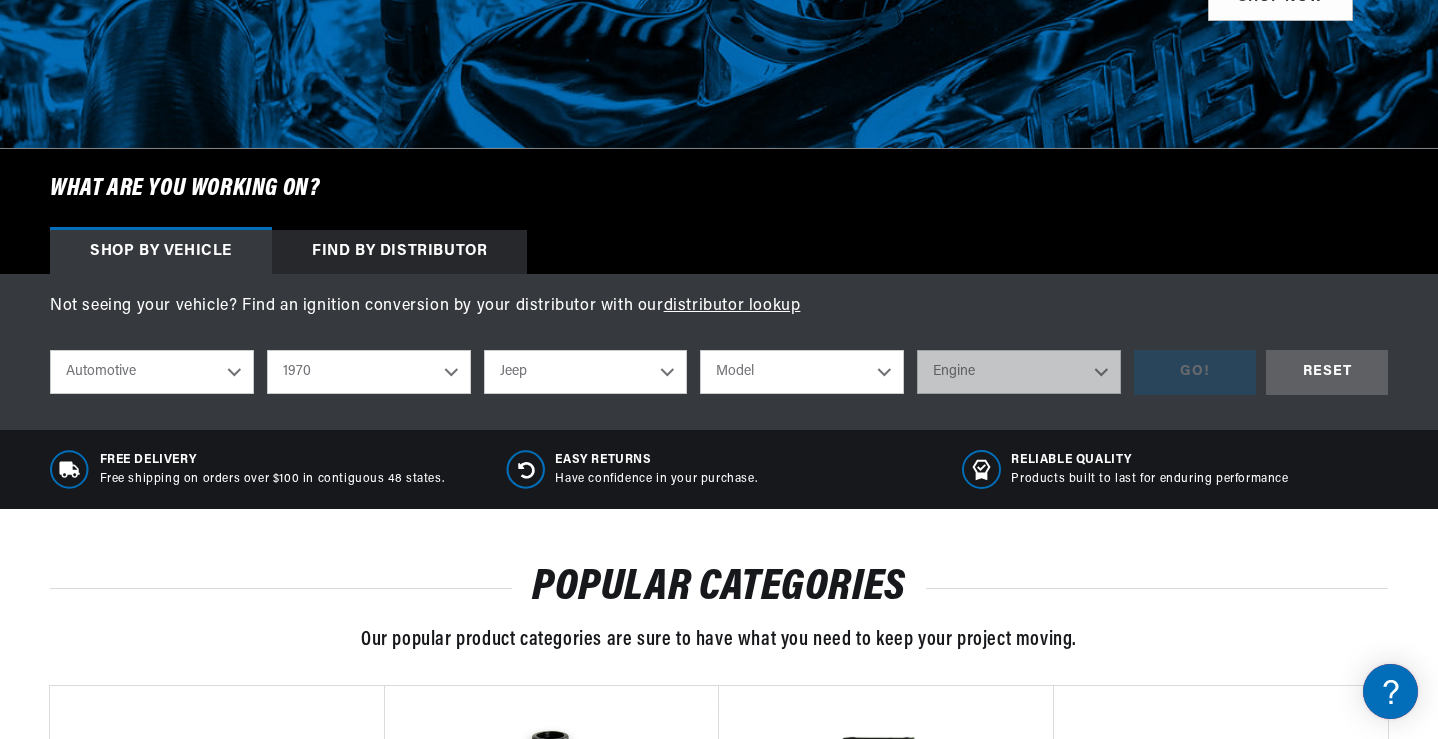 scroll, scrollTop: 0, scrollLeft: 747, axis: horizontal 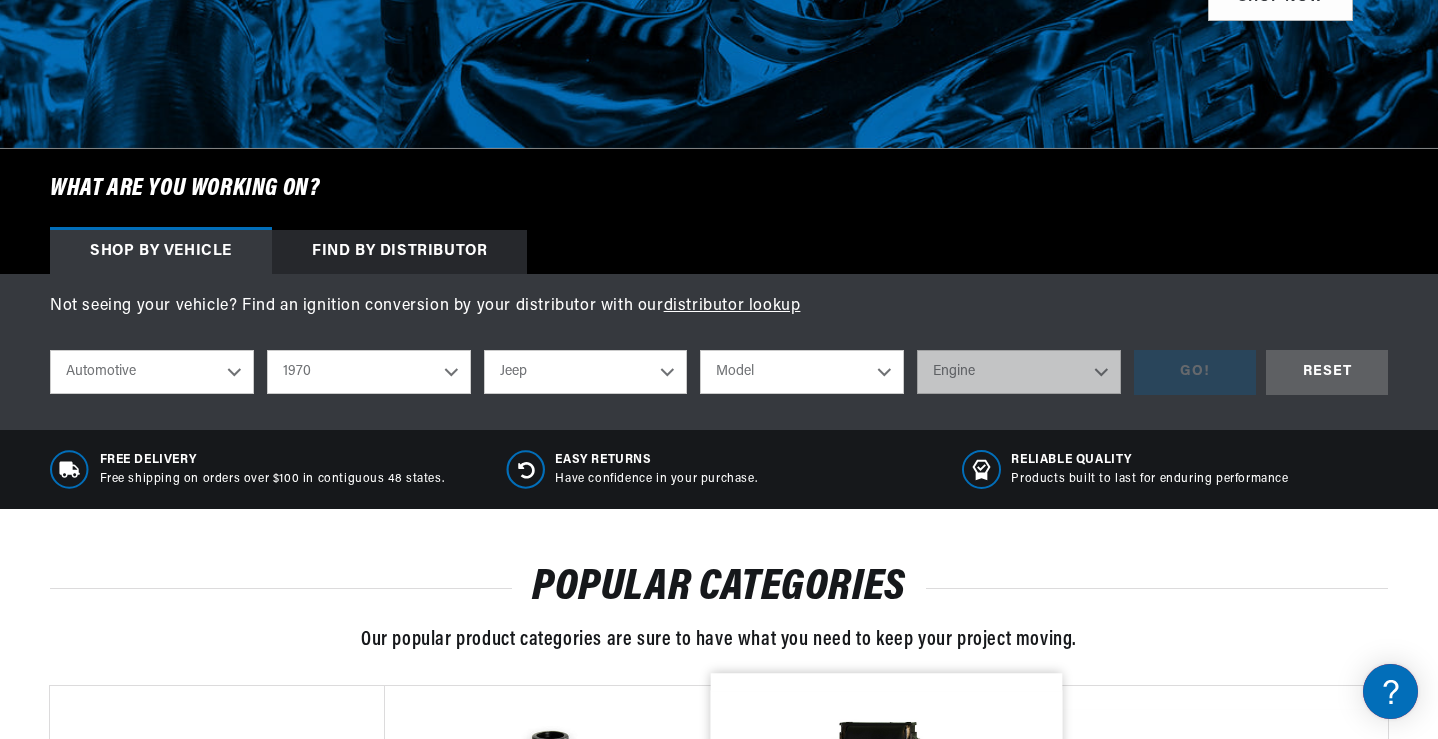 select on "Jeepster" 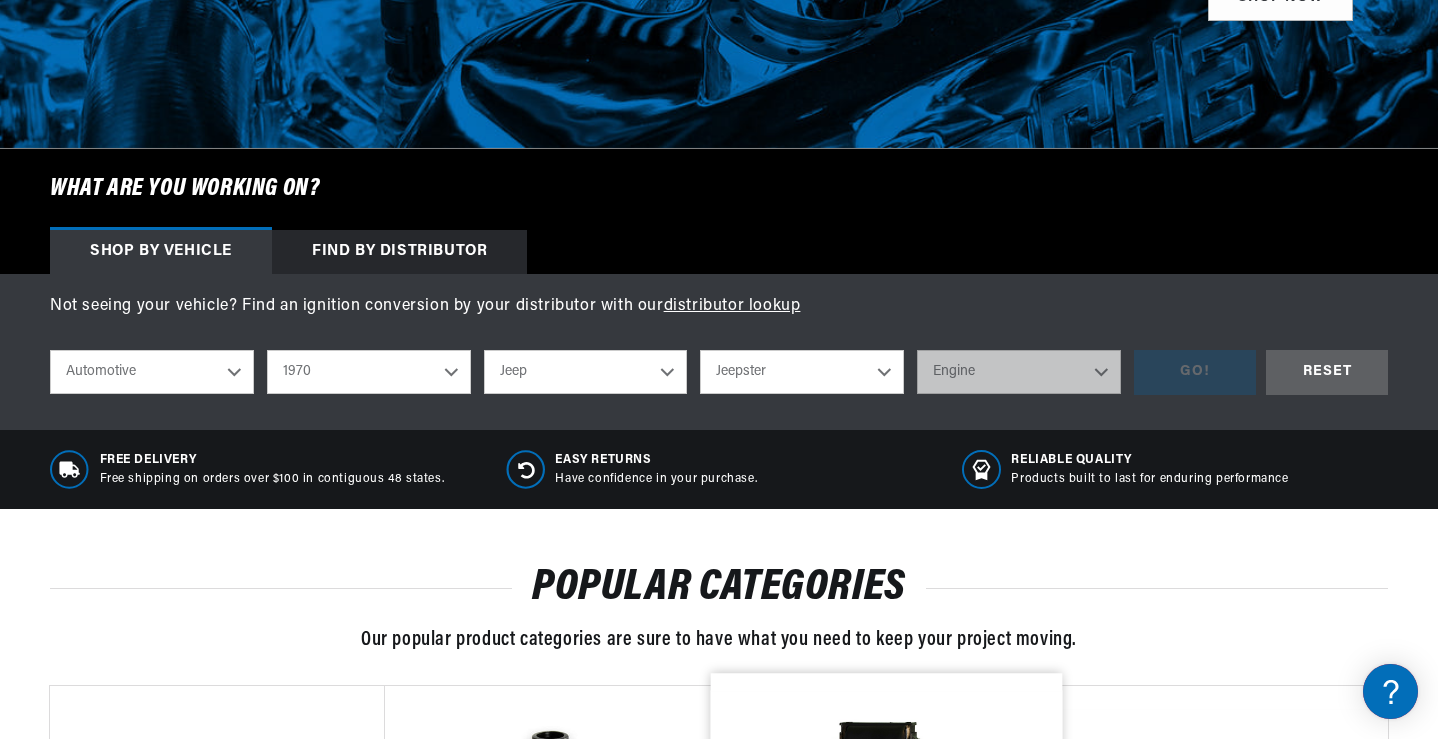 click on "Model
CJ5
CJ6
DJ5
J-100
J-2500
J-2600
J-2700
J-3500
J-3600
J-3700
J-3800
Jeepster" at bounding box center [802, 372] 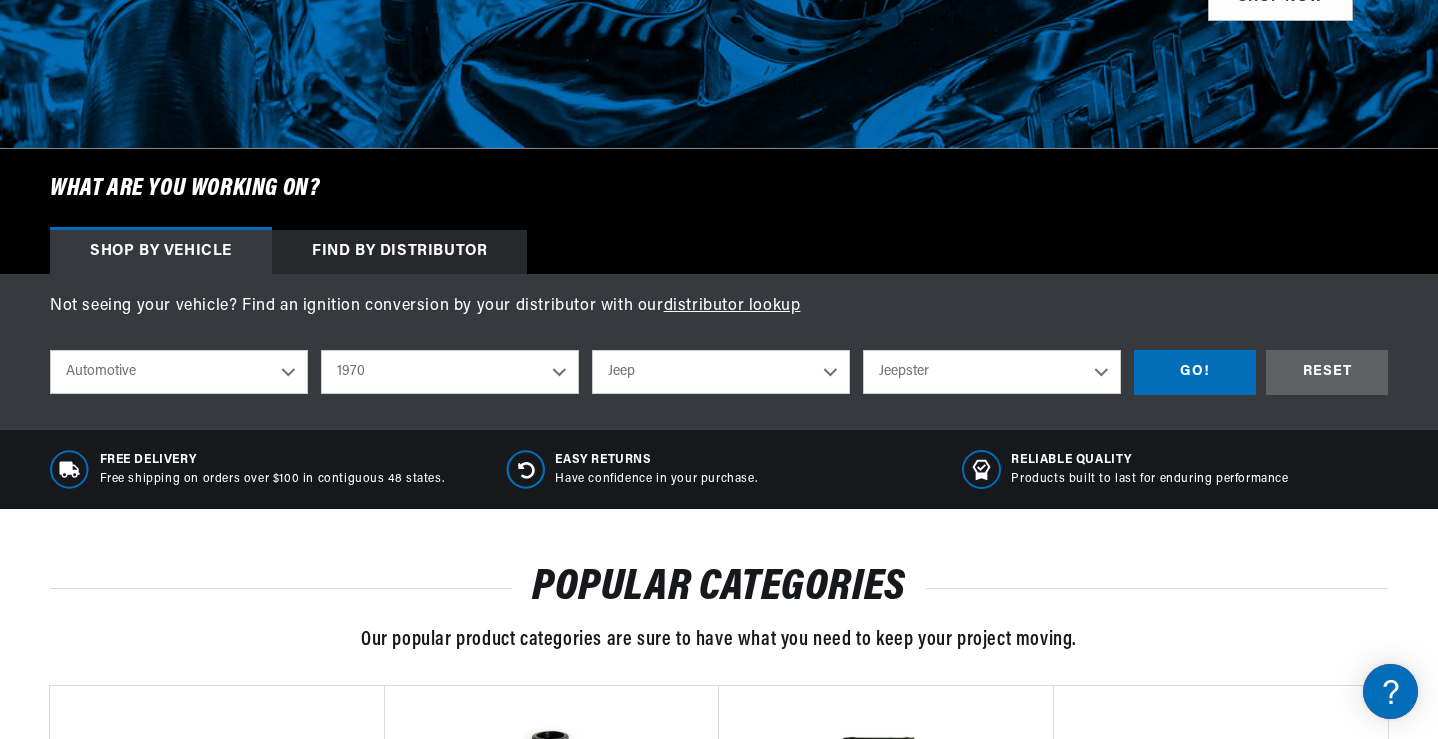 scroll, scrollTop: 0, scrollLeft: 0, axis: both 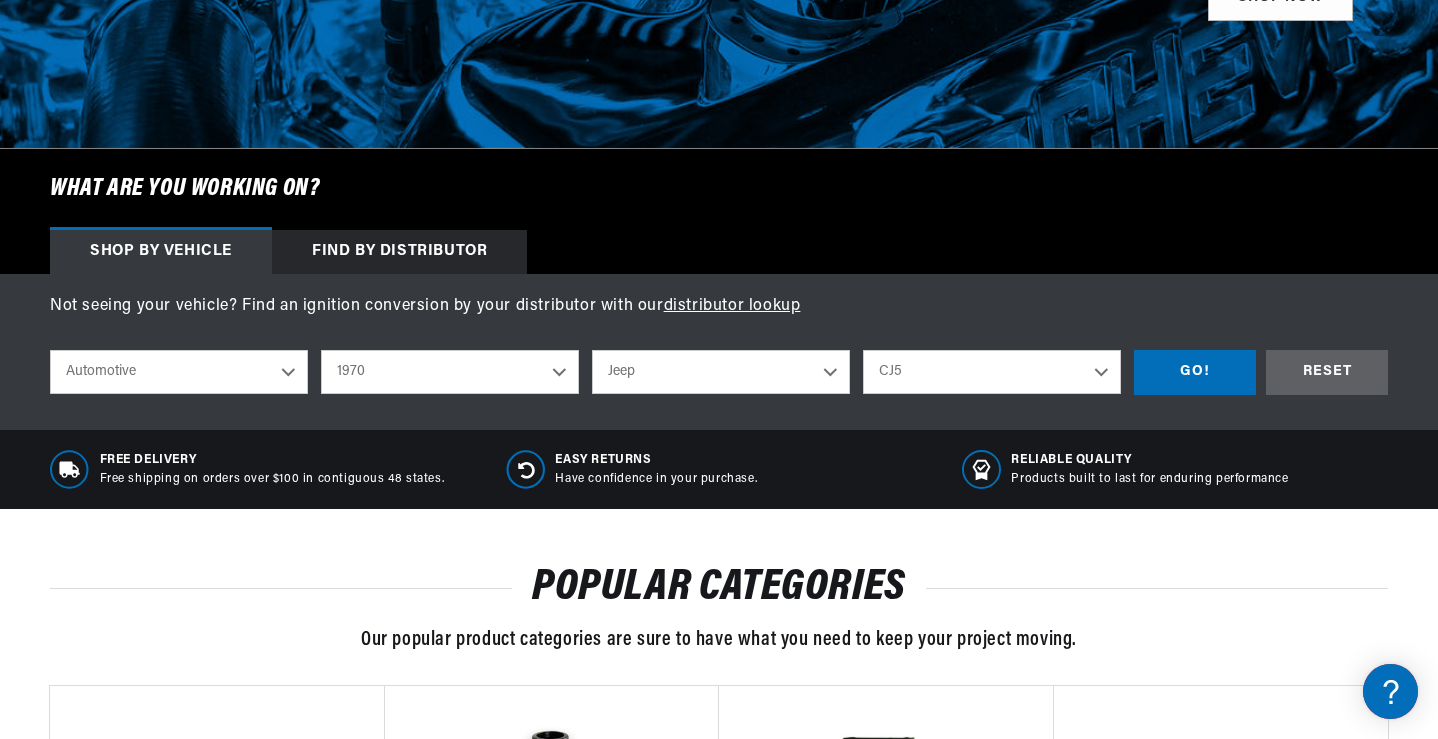 click on "CJ5
CJ6
DJ5
J-100
J-2500
J-2600
J-2700
J-3500
J-3600
J-3700
J-3800
Jeepster" at bounding box center (992, 372) 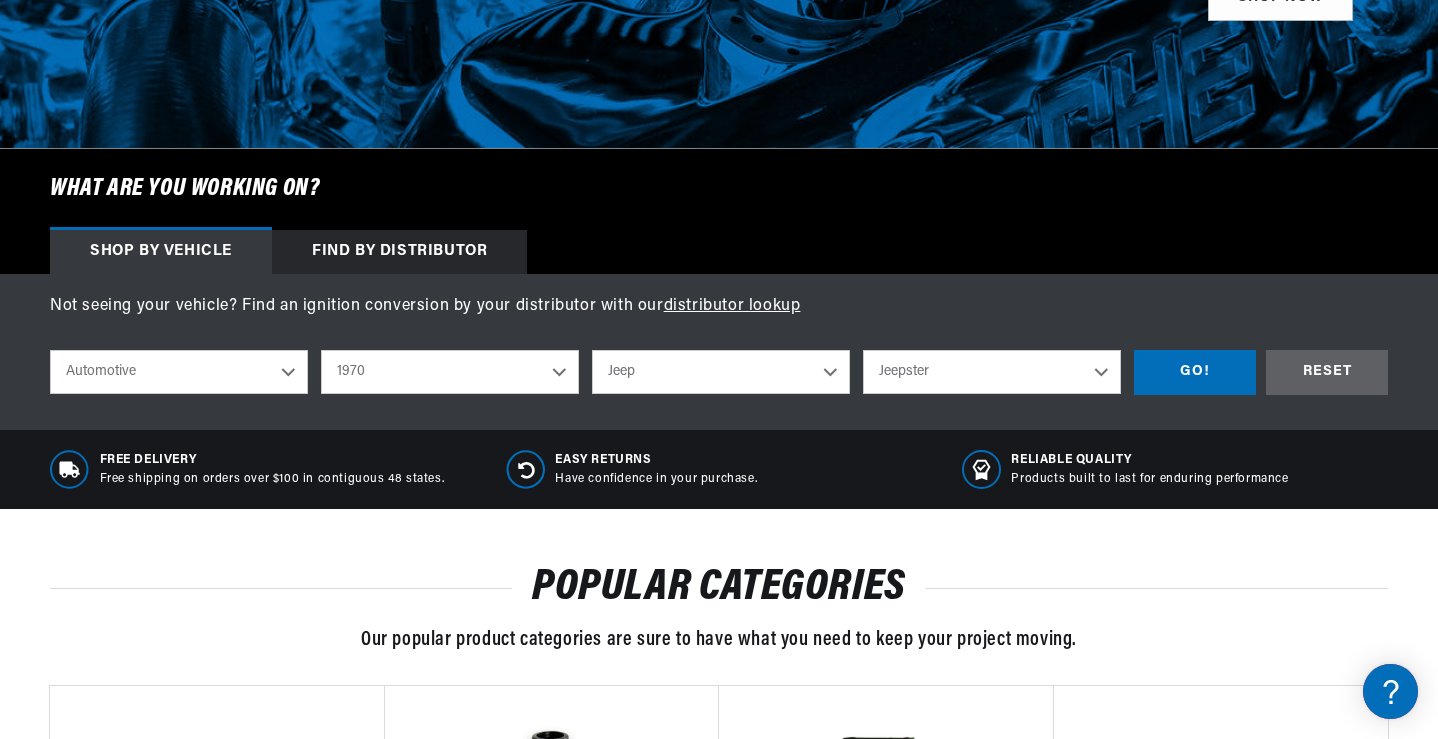 select on "CJ5" 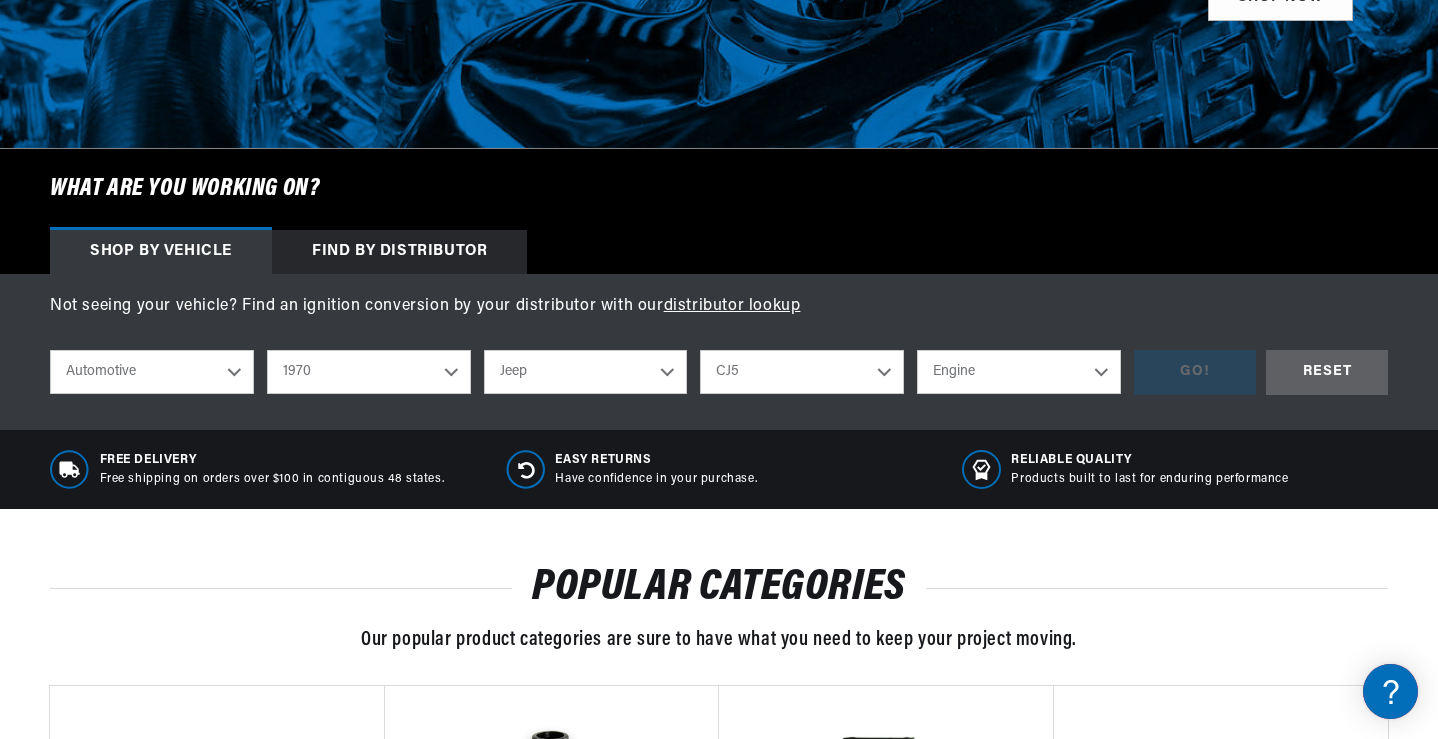 click on "Engine
2.2L
3.8L
4.2L
4.6L" at bounding box center [1019, 372] 